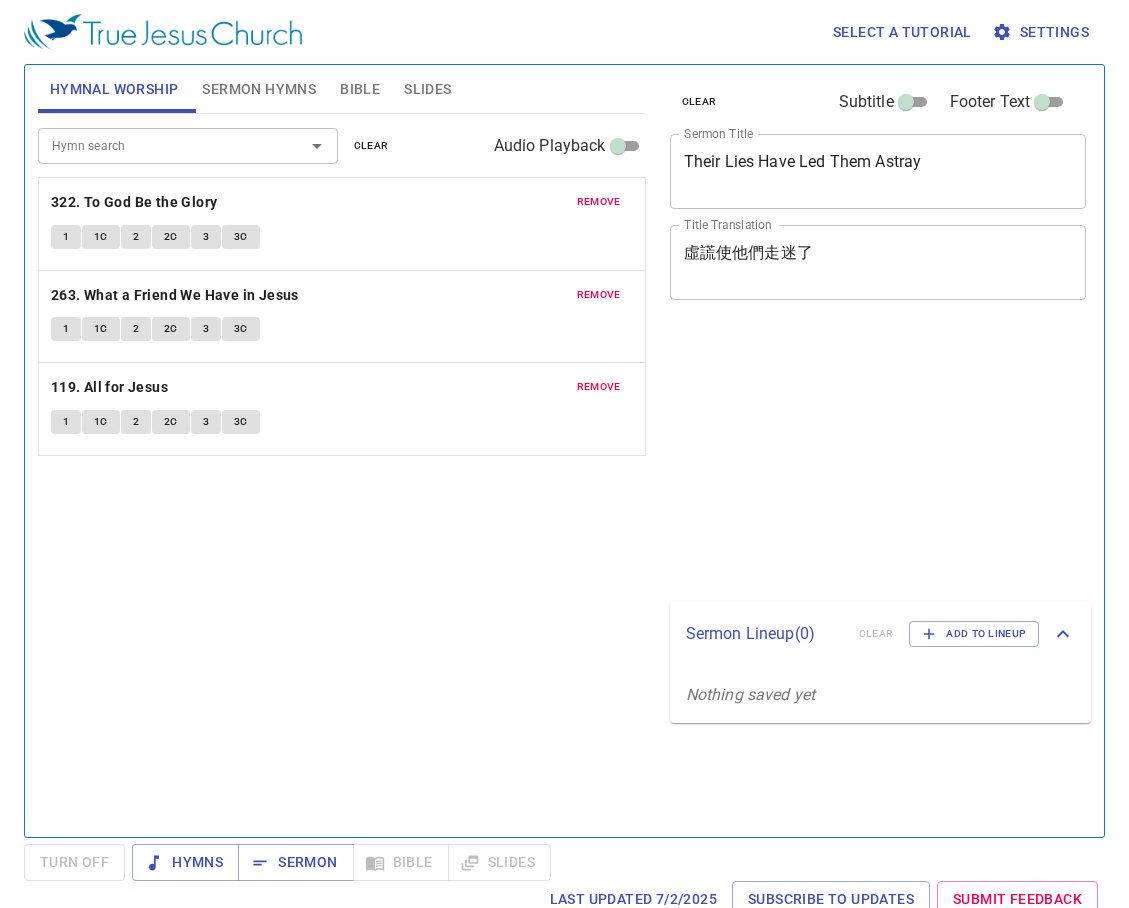 scroll, scrollTop: 0, scrollLeft: 0, axis: both 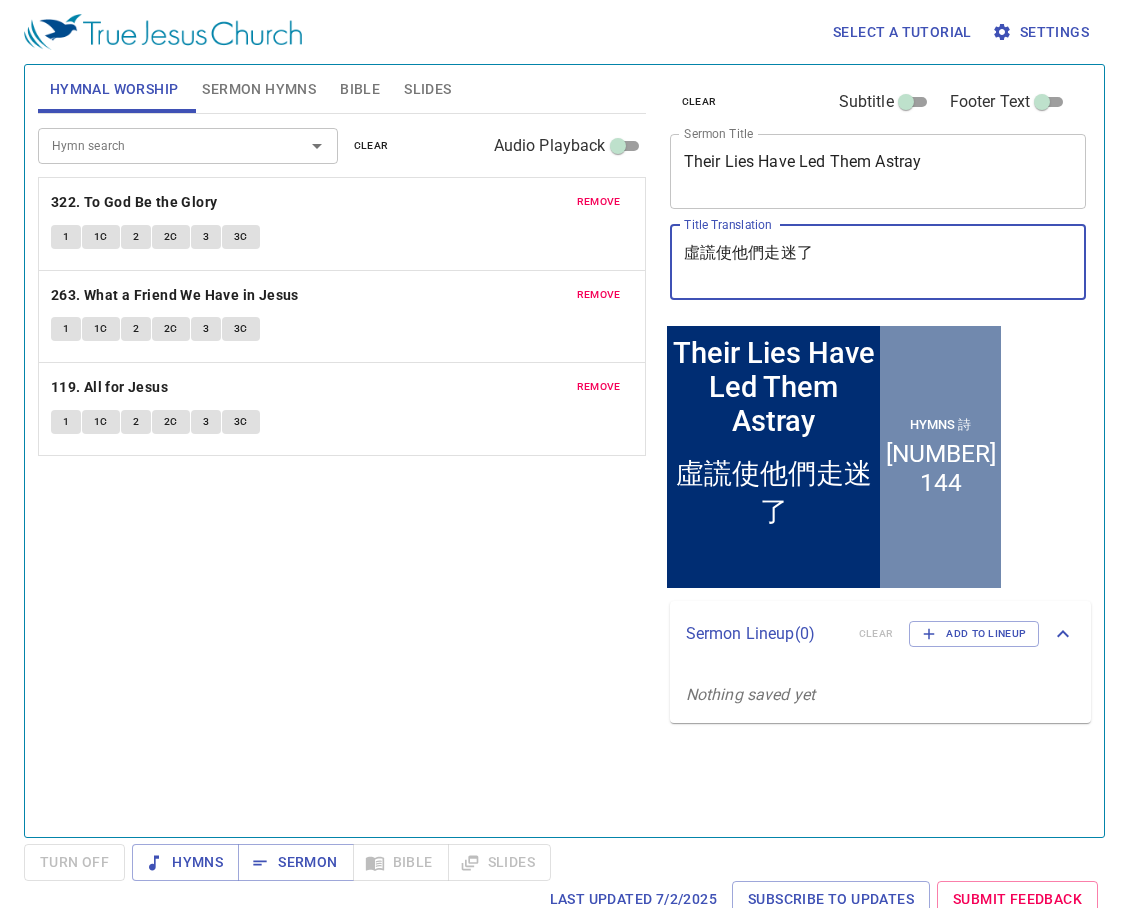 click on "虛謊使他們走迷了" at bounding box center (878, 262) 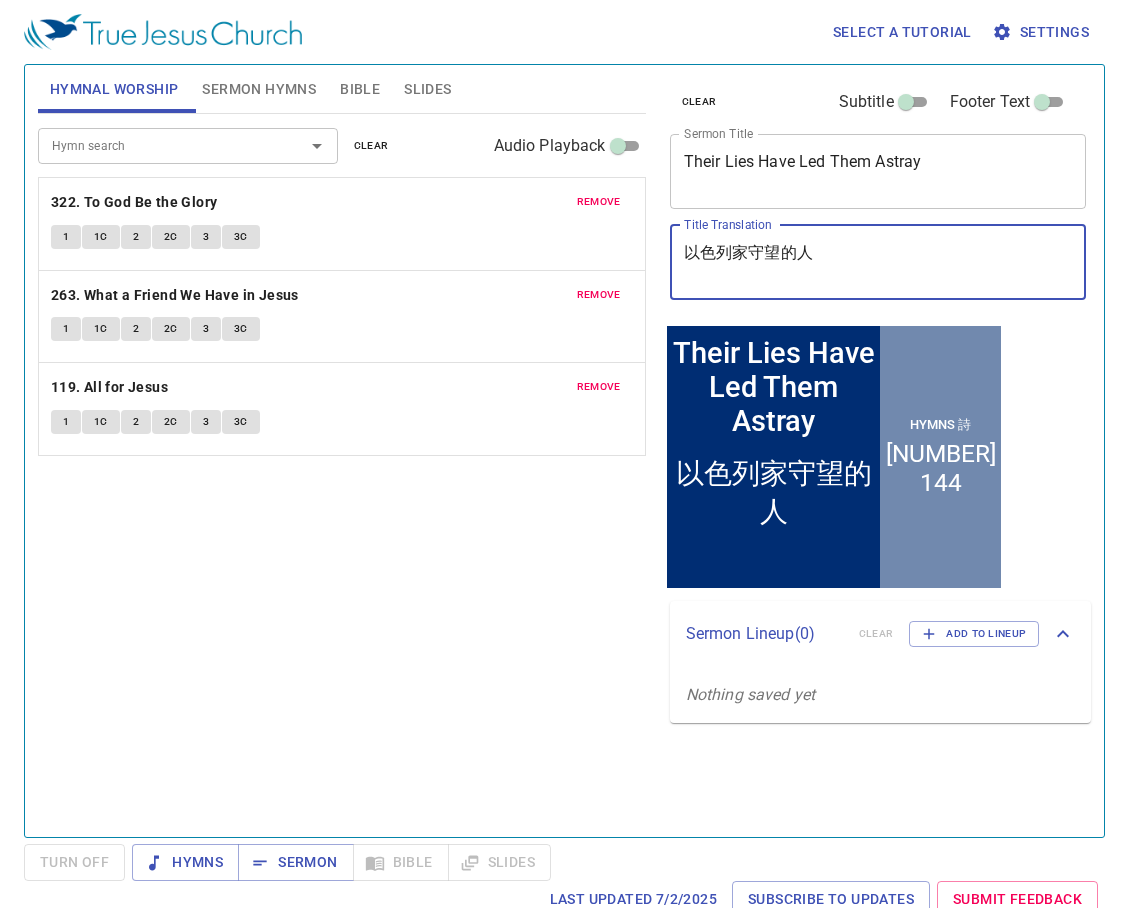 type on "以色列家守望的人" 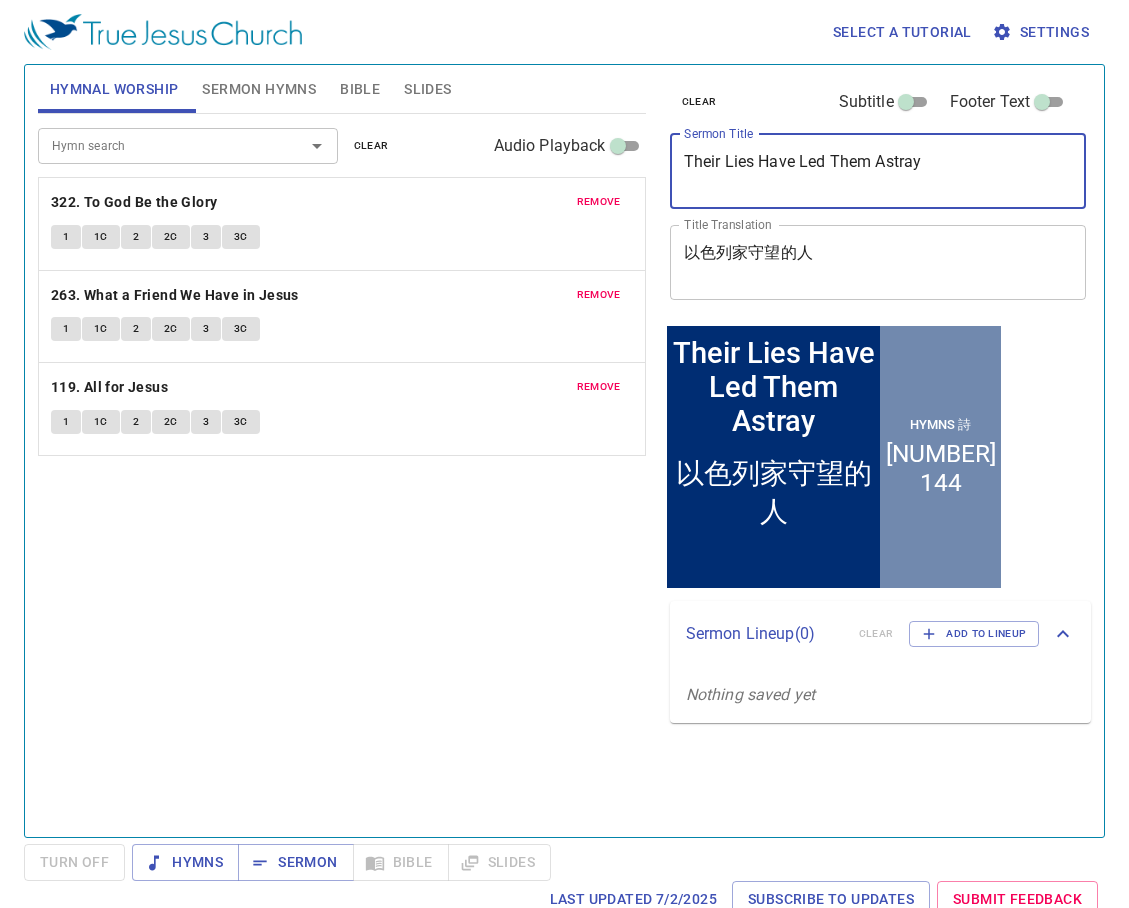 paste on "A Watchman to the House of Israel" 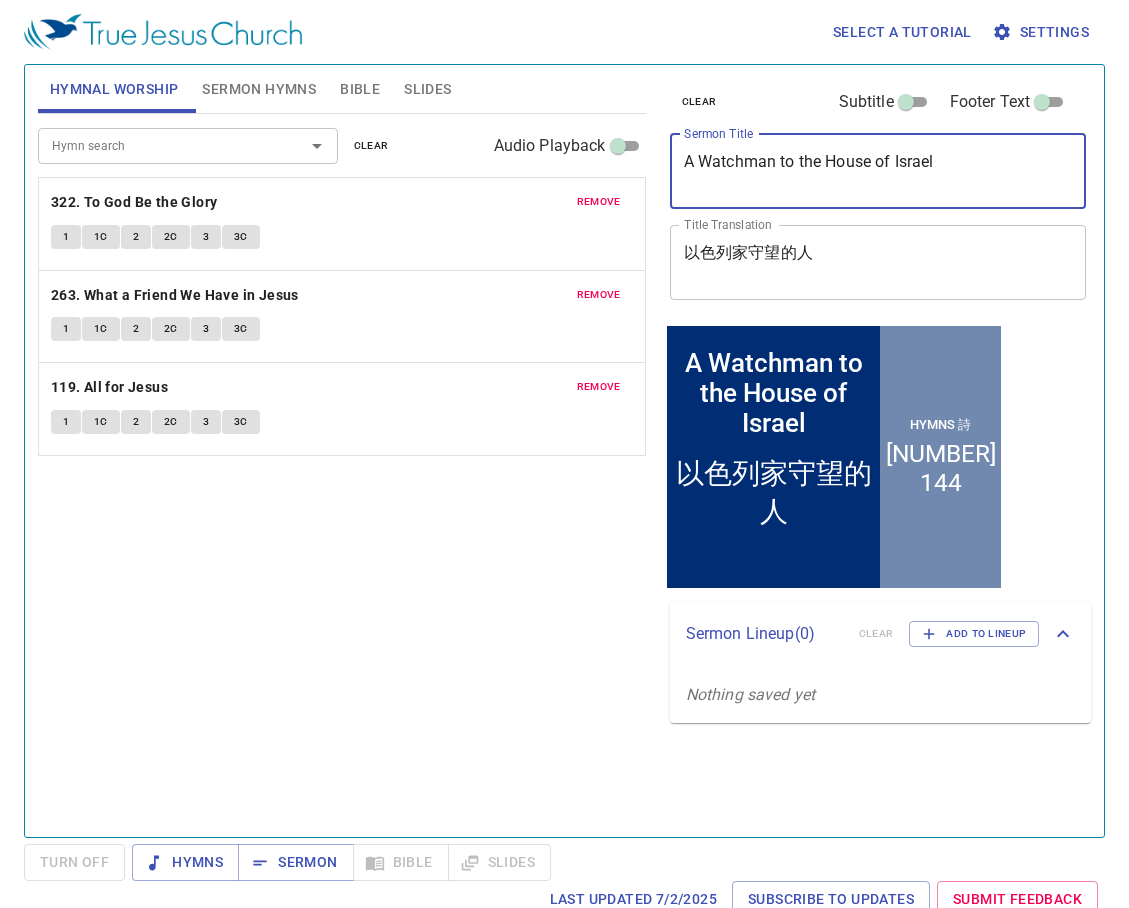 type on "A Watchman to the House of Israel" 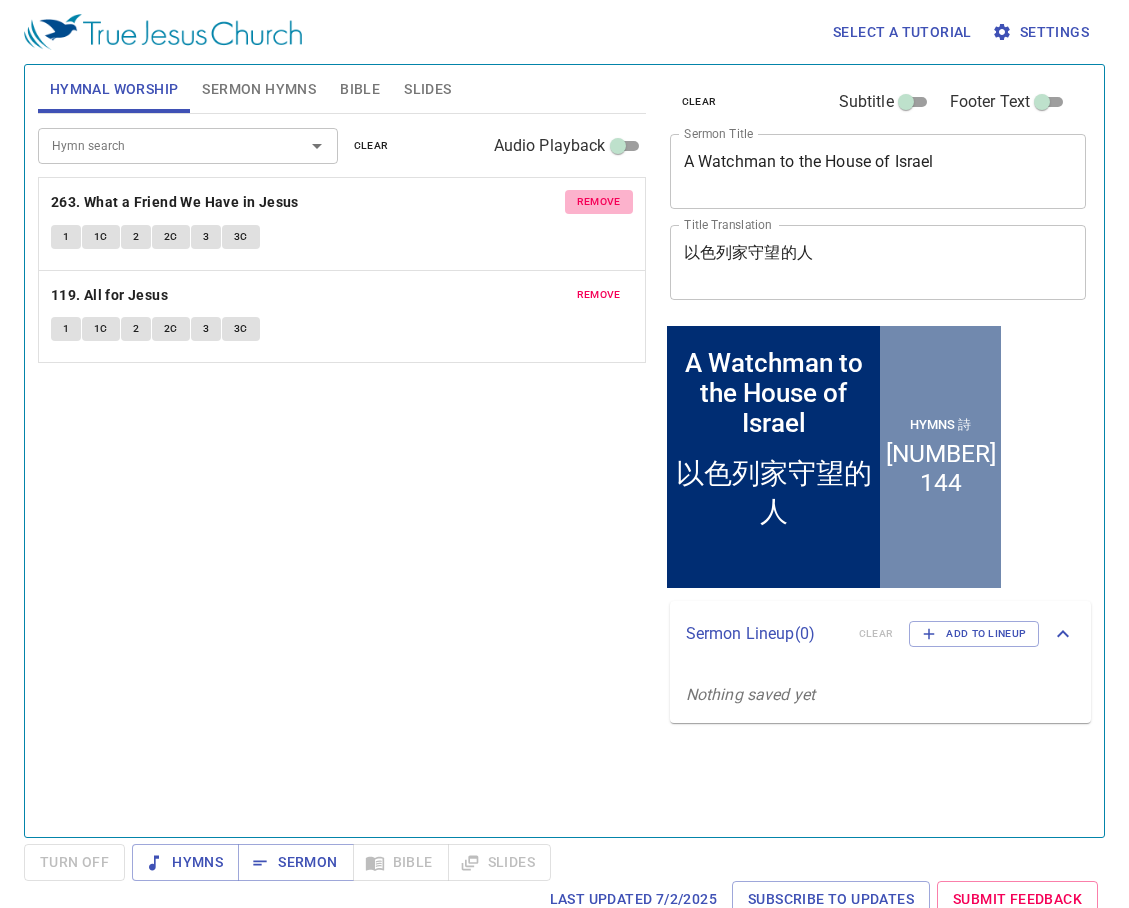 click on "remove" at bounding box center (599, 202) 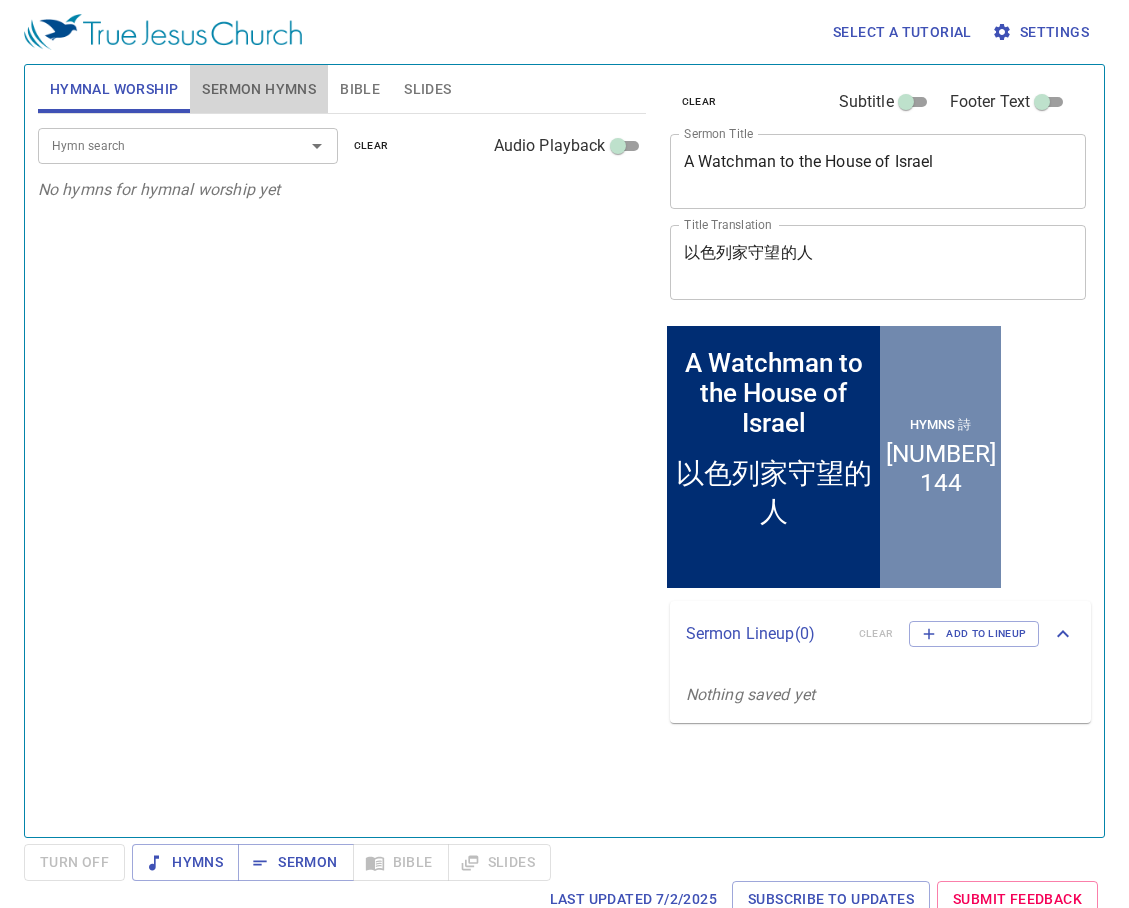drag, startPoint x: 234, startPoint y: 77, endPoint x: 279, endPoint y: 90, distance: 46.840153 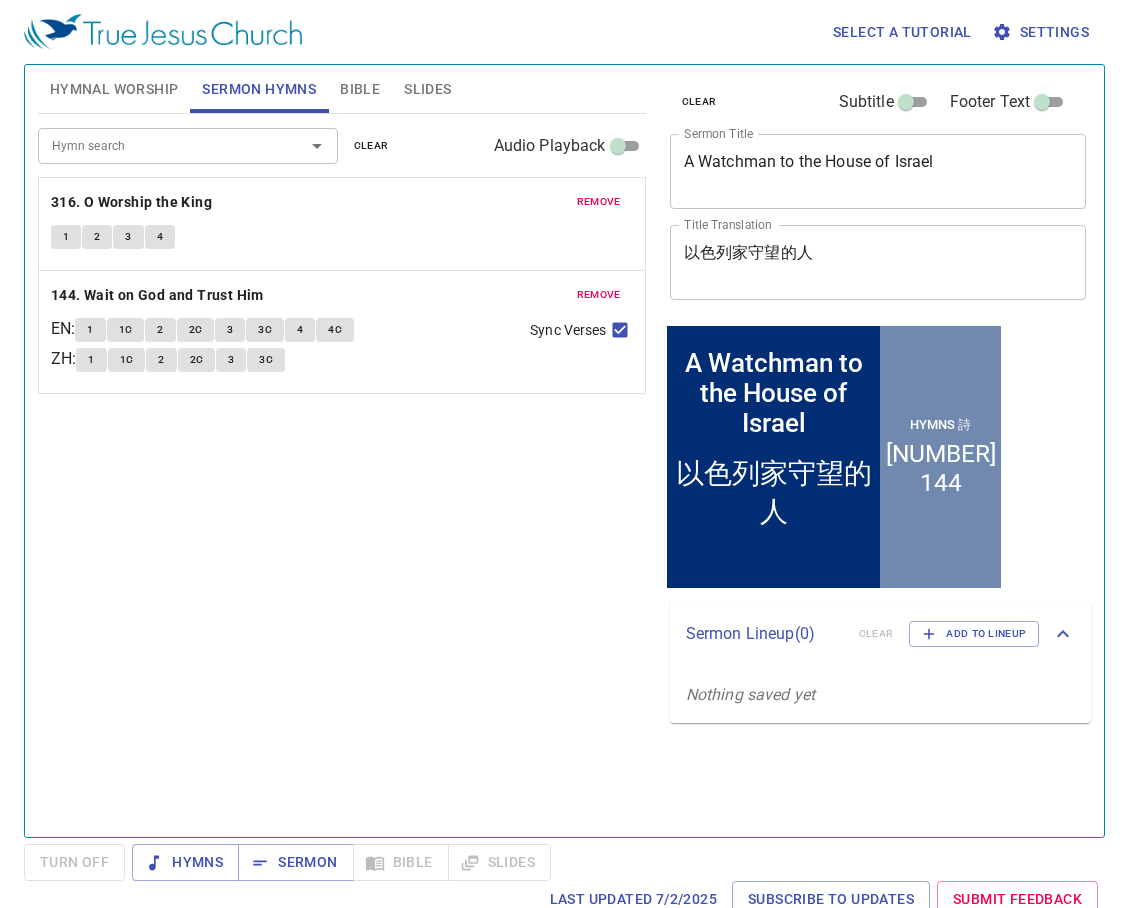 click on "remove" at bounding box center (599, 202) 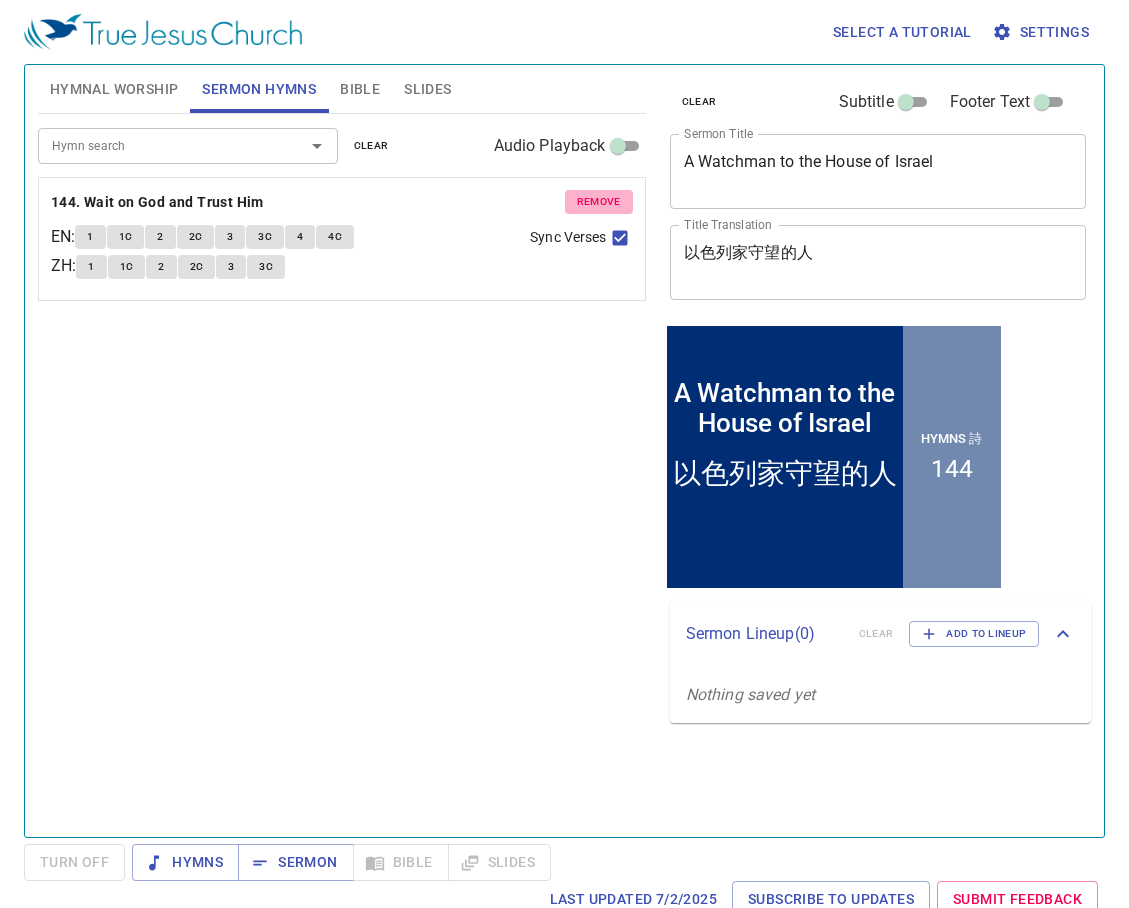 click on "remove" at bounding box center [599, 202] 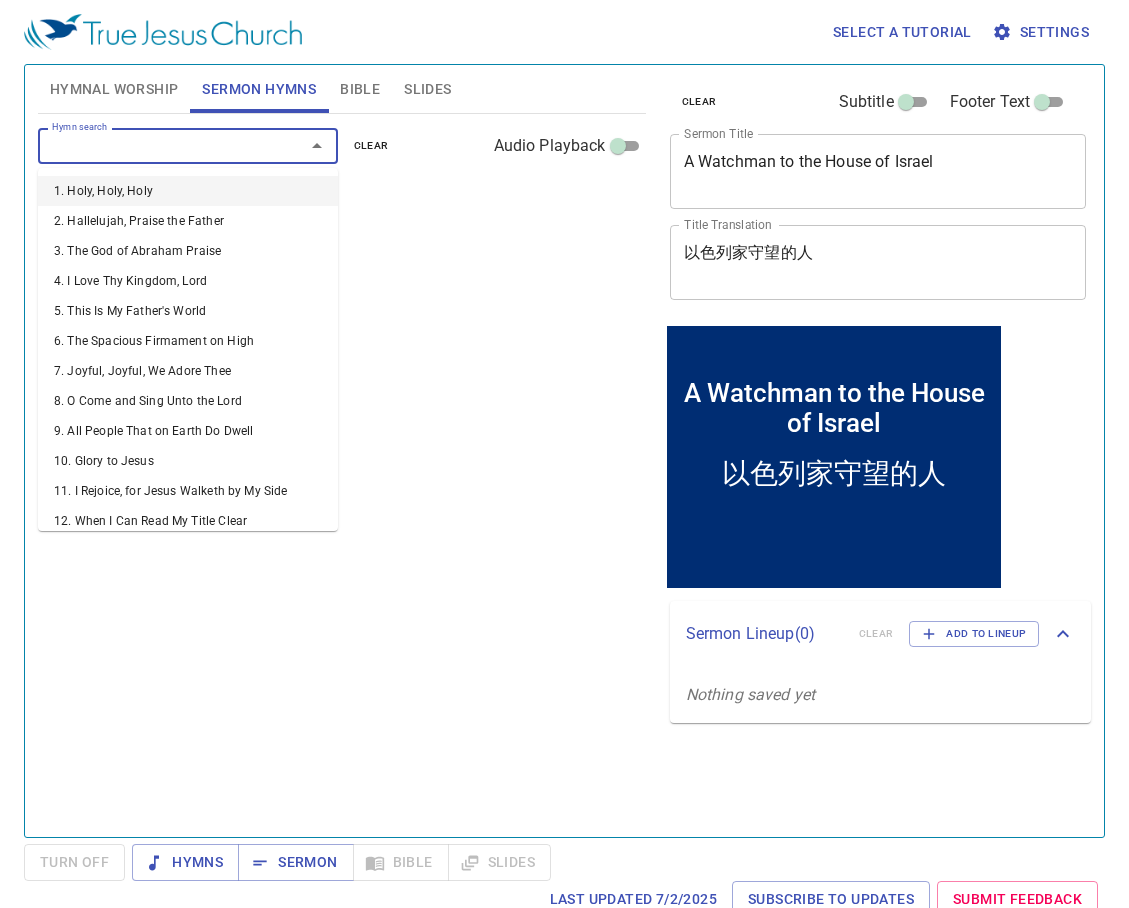 click on "Hymn search" at bounding box center [158, 145] 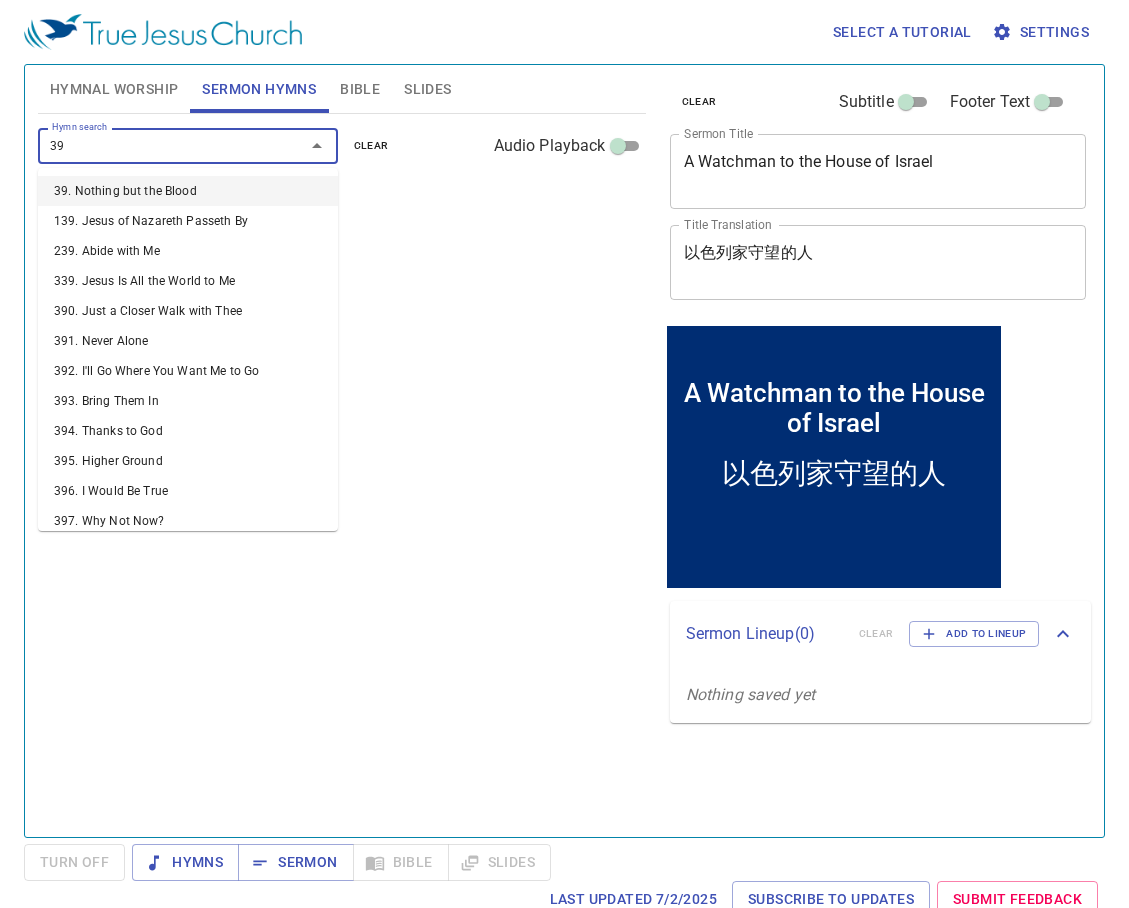 type on "398" 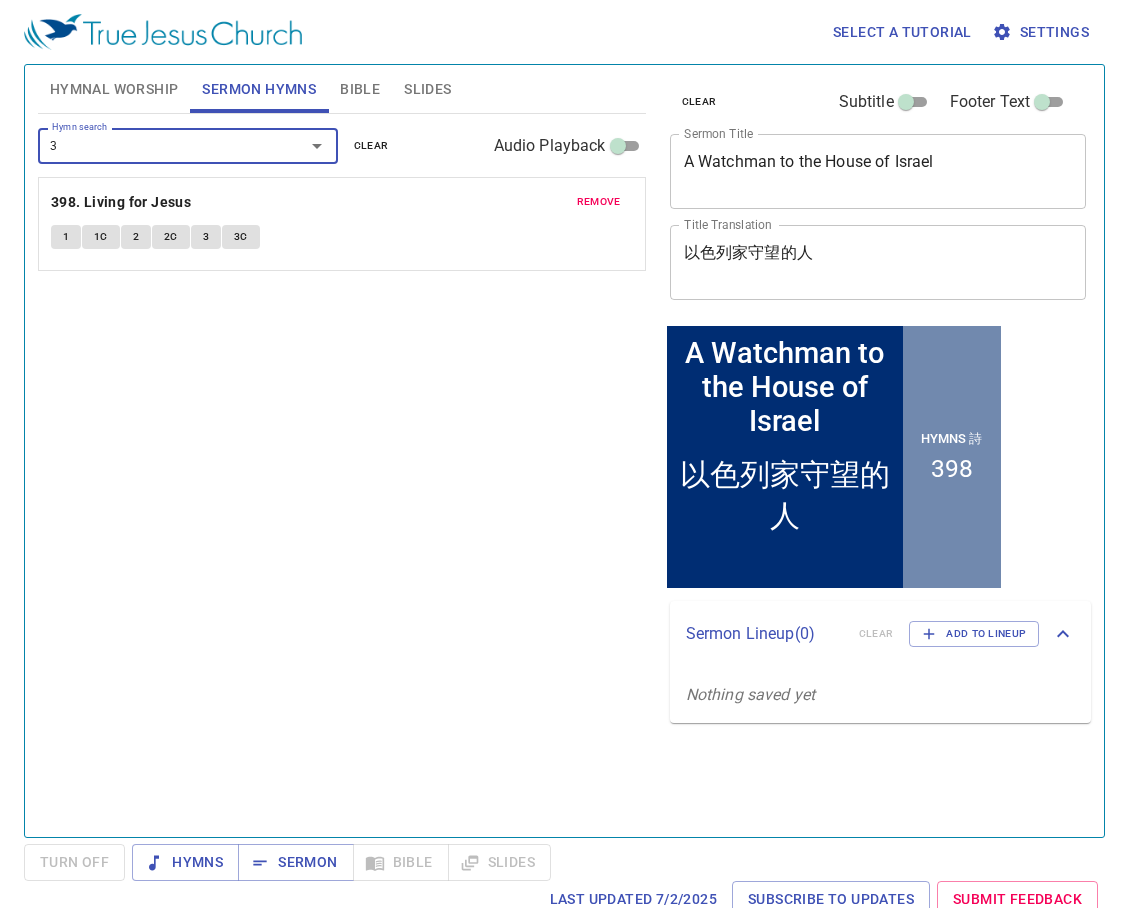 type on "34" 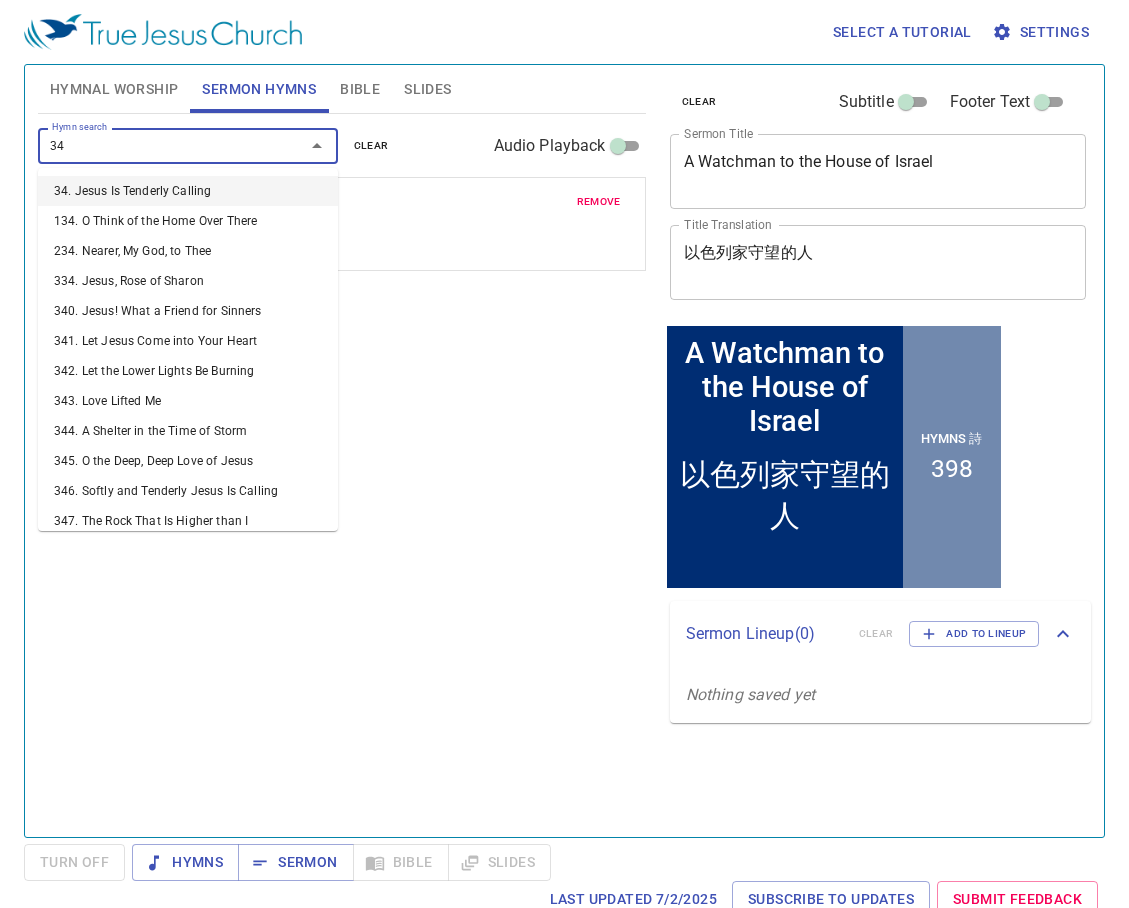 type 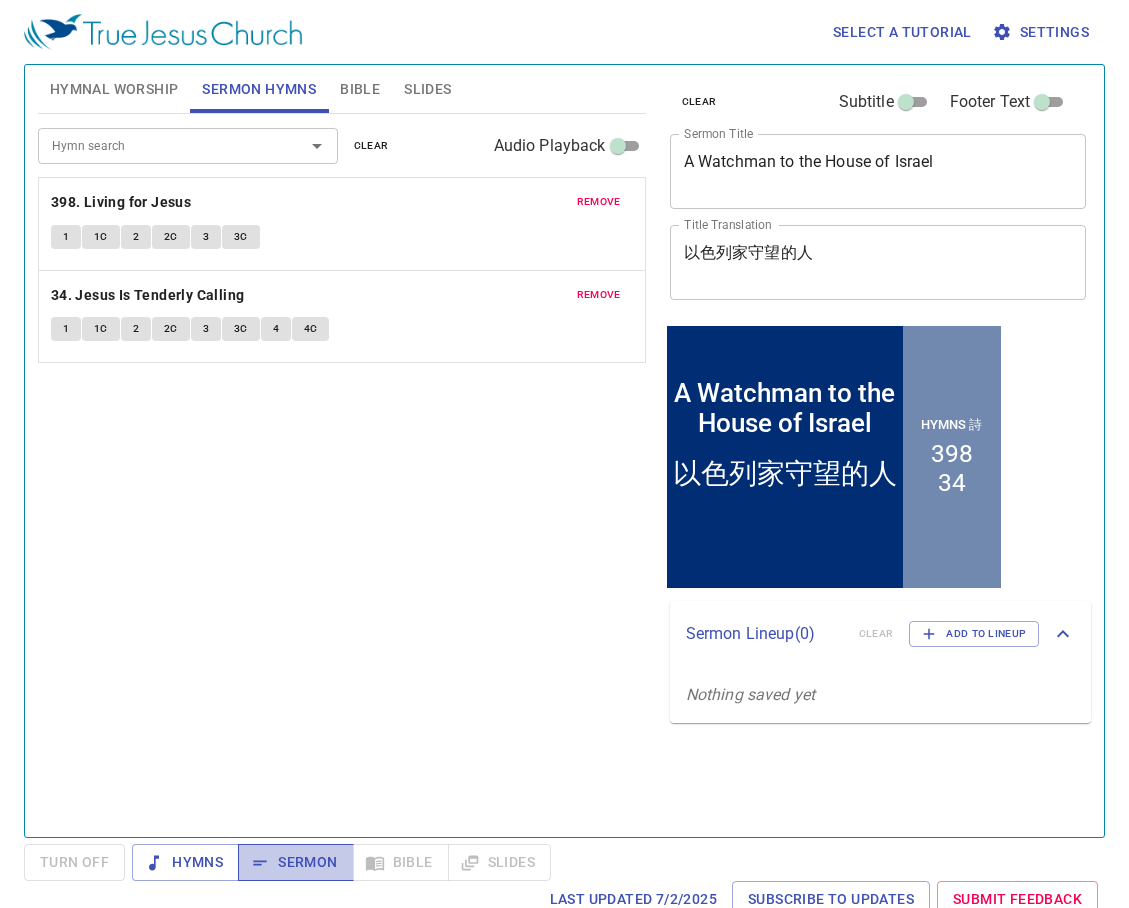 click on "Sermon" at bounding box center (295, 862) 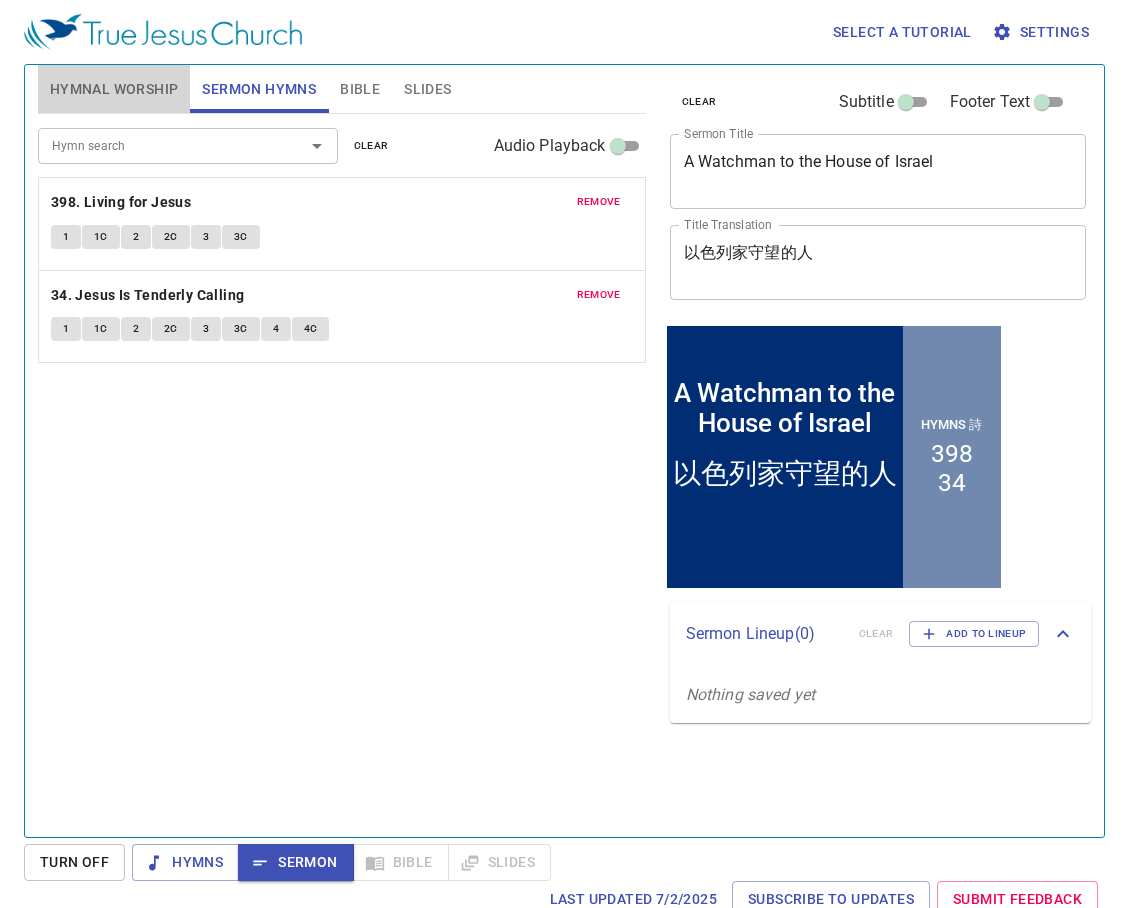 click on "Hymnal Worship" at bounding box center [114, 89] 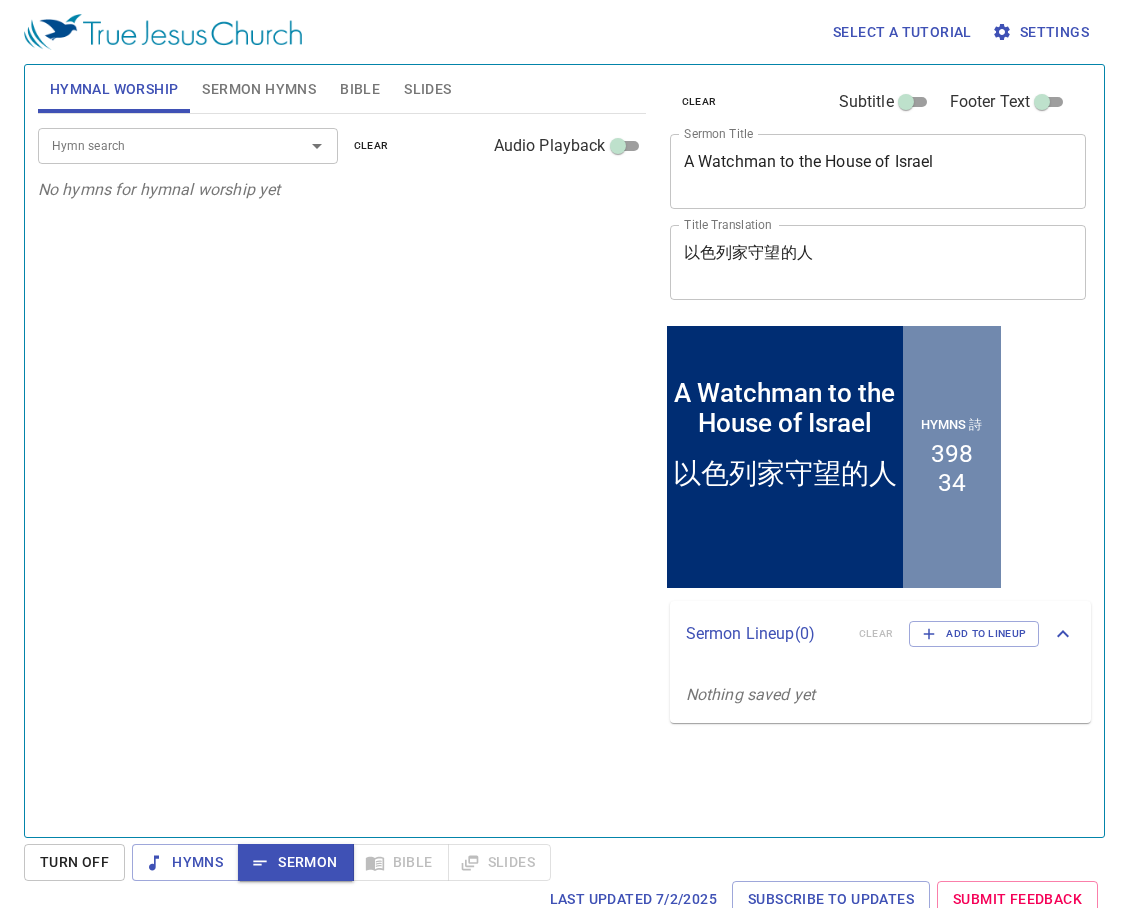 click on "Hymn search" at bounding box center (188, 145) 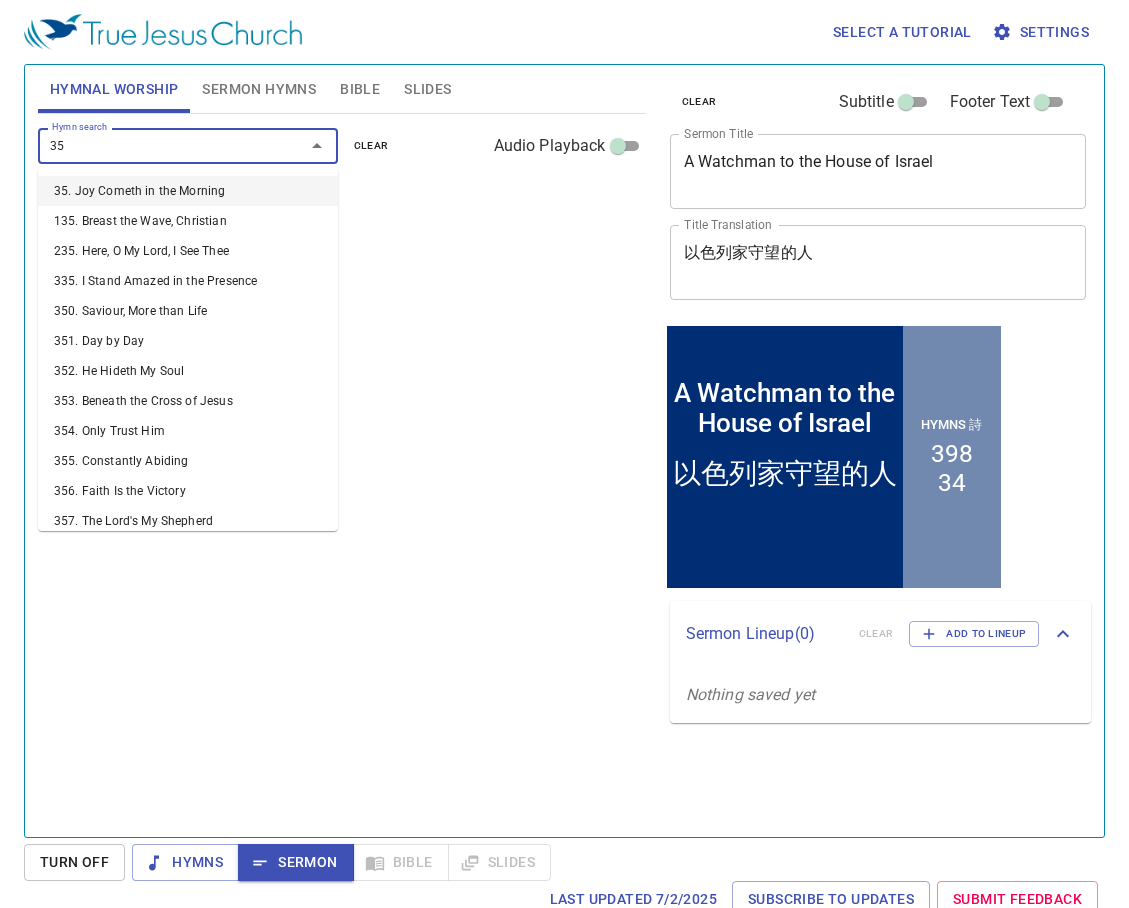 type on "351" 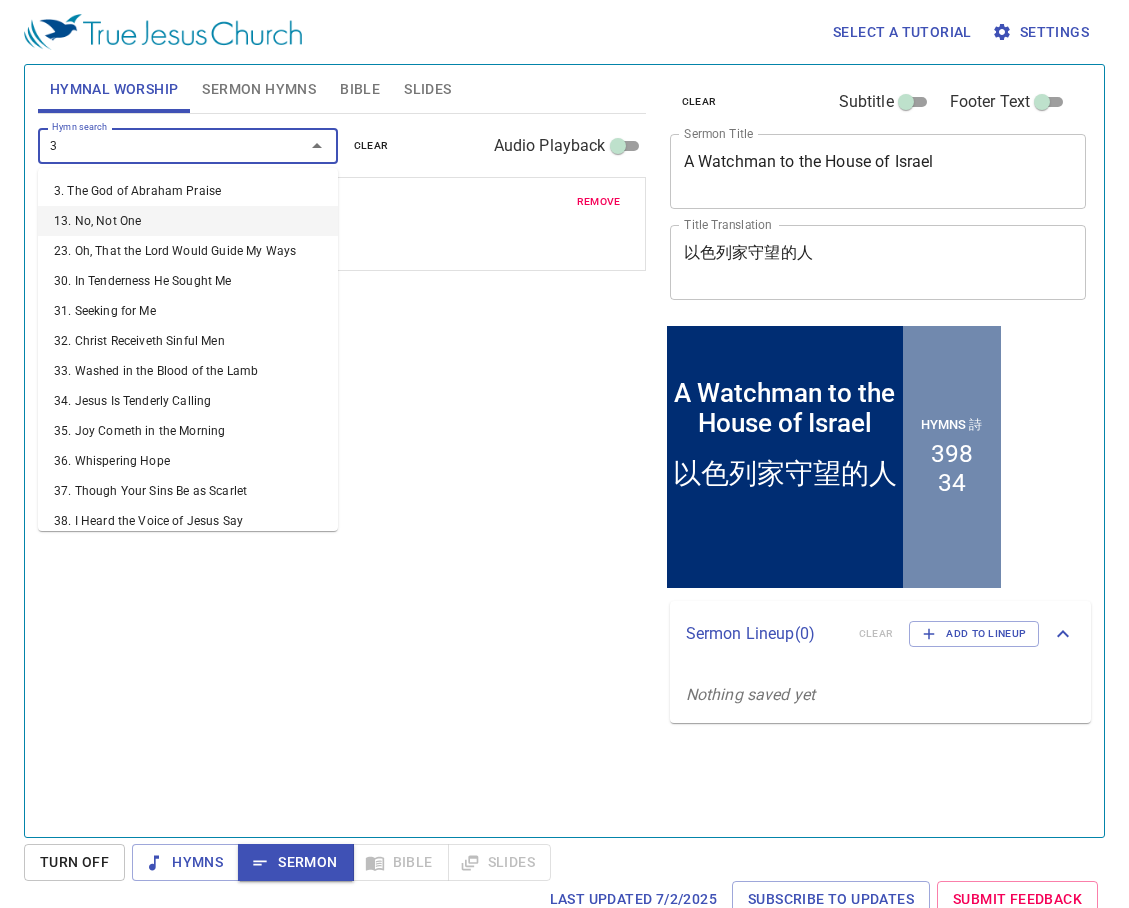 type on "35" 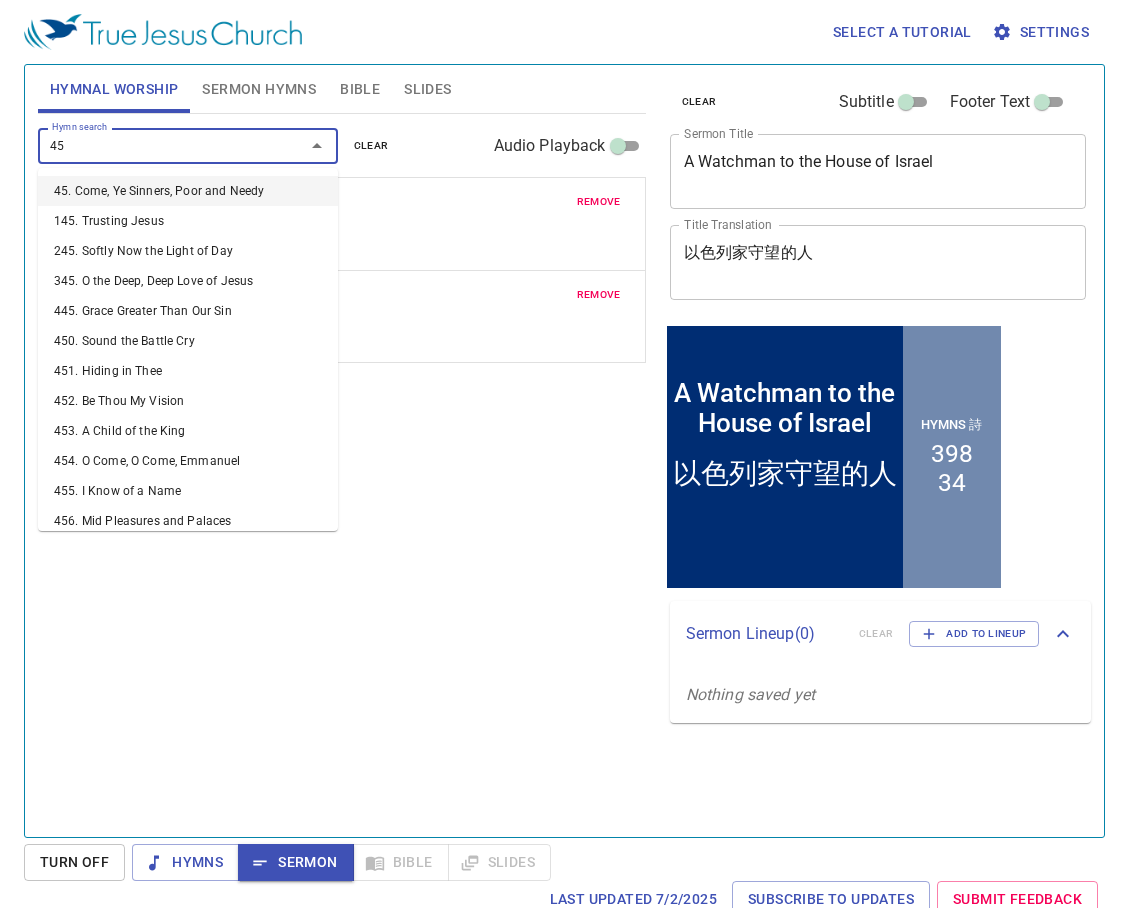 type on "452" 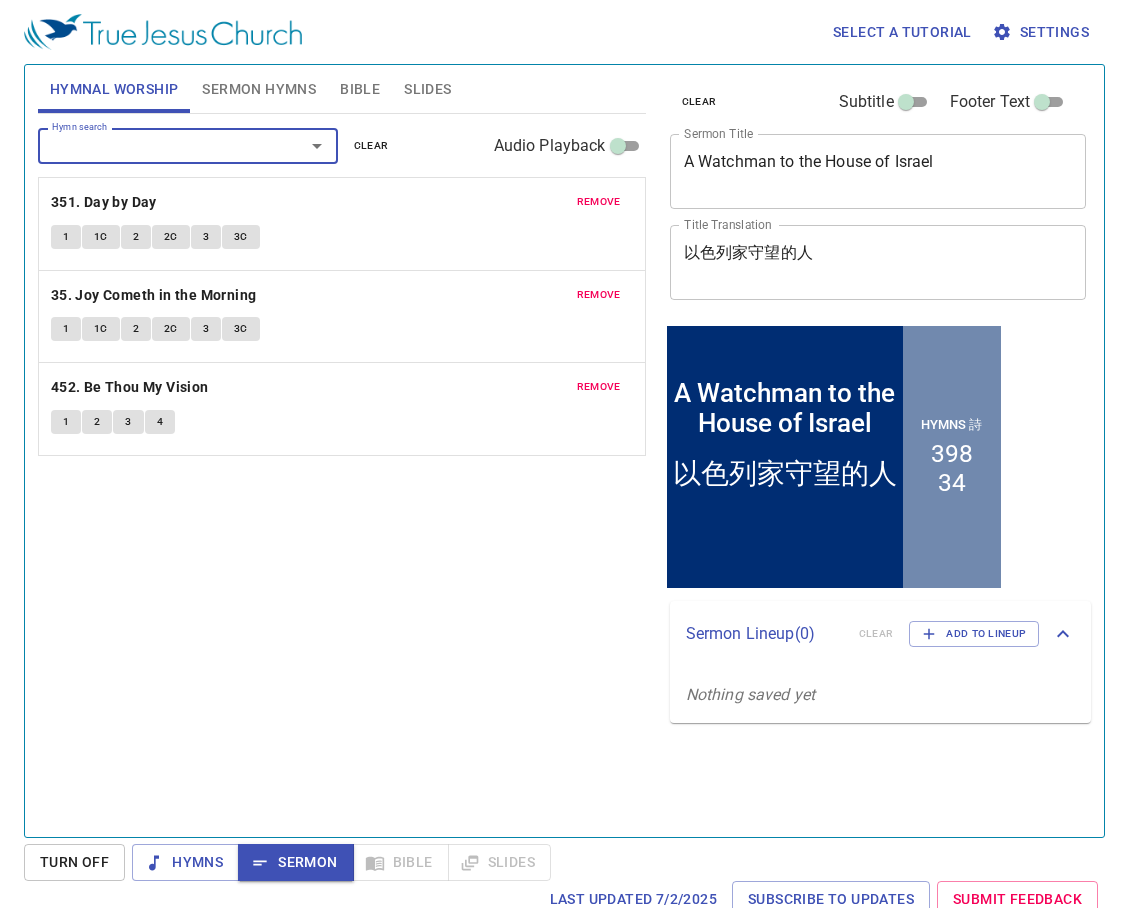 click 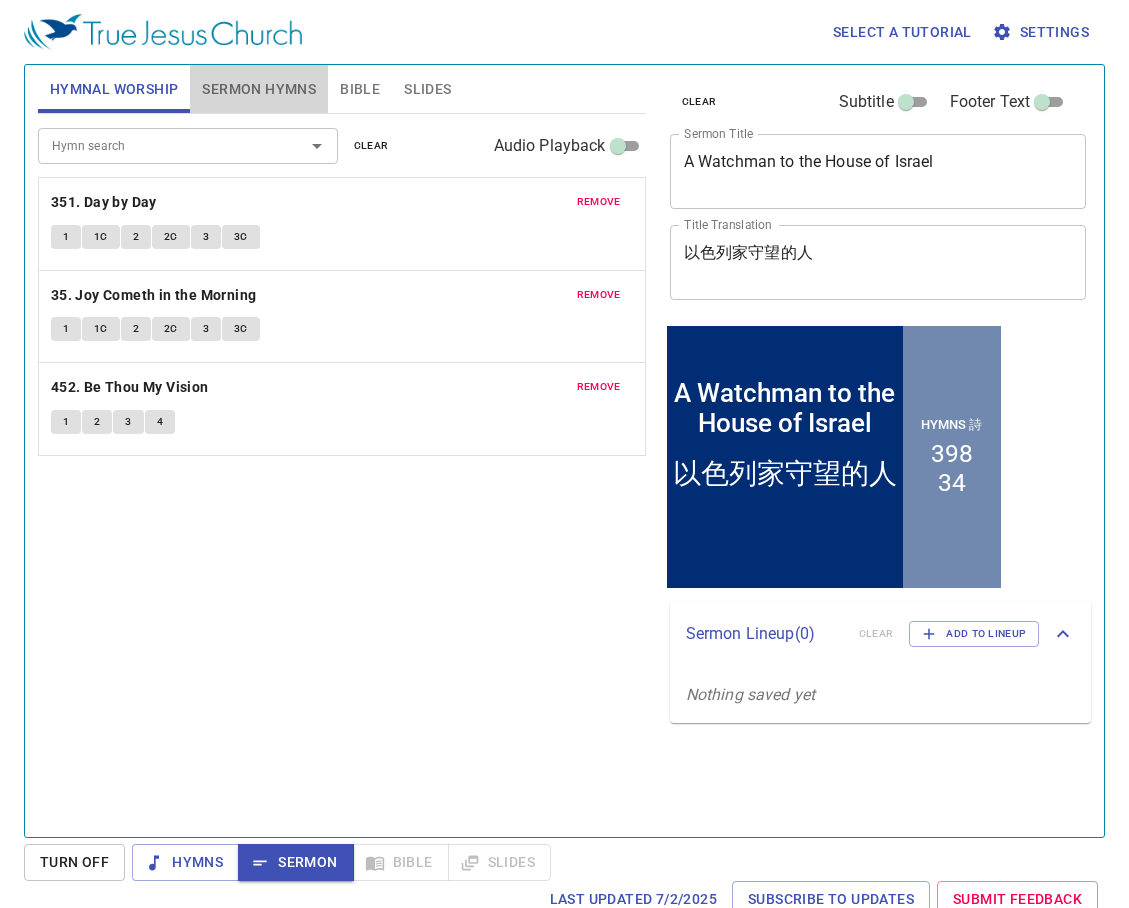 drag, startPoint x: 269, startPoint y: 97, endPoint x: 219, endPoint y: 99, distance: 50.039986 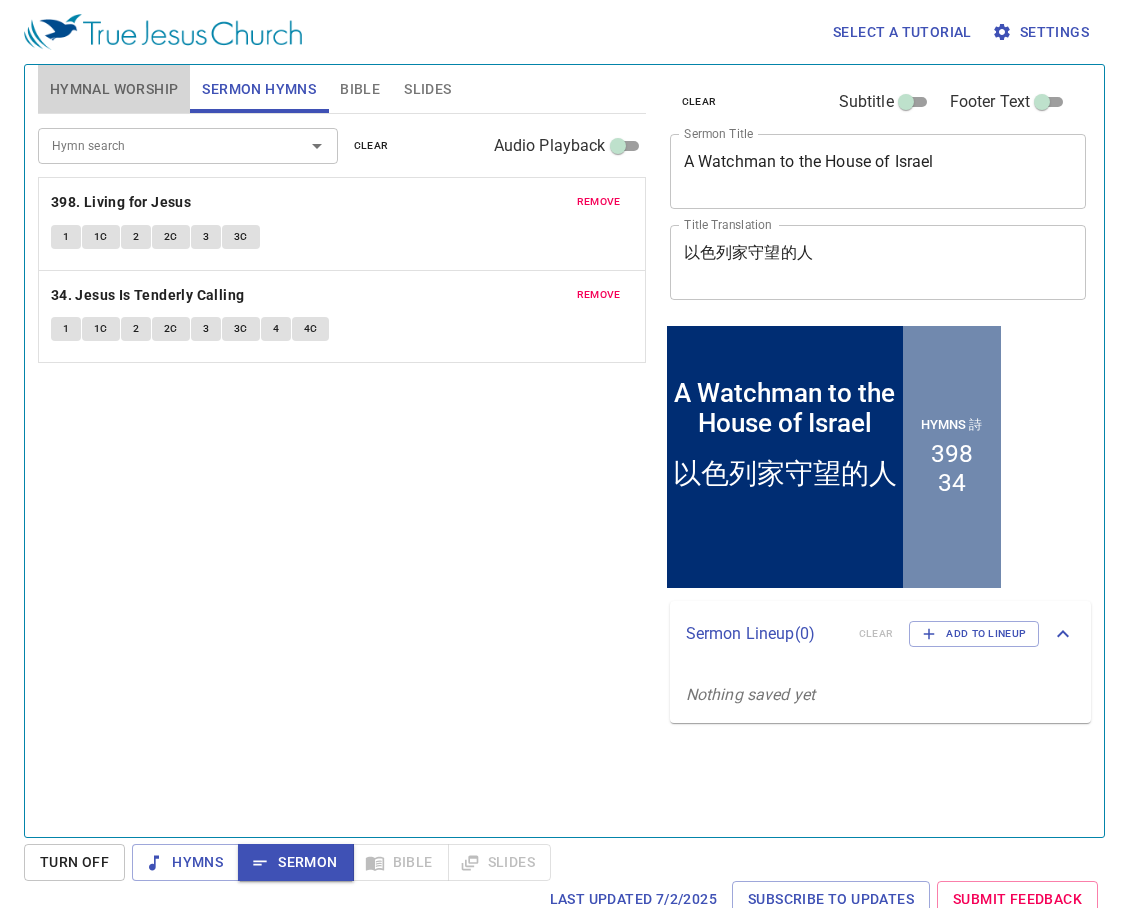 click on "Hymnal Worship" at bounding box center [114, 89] 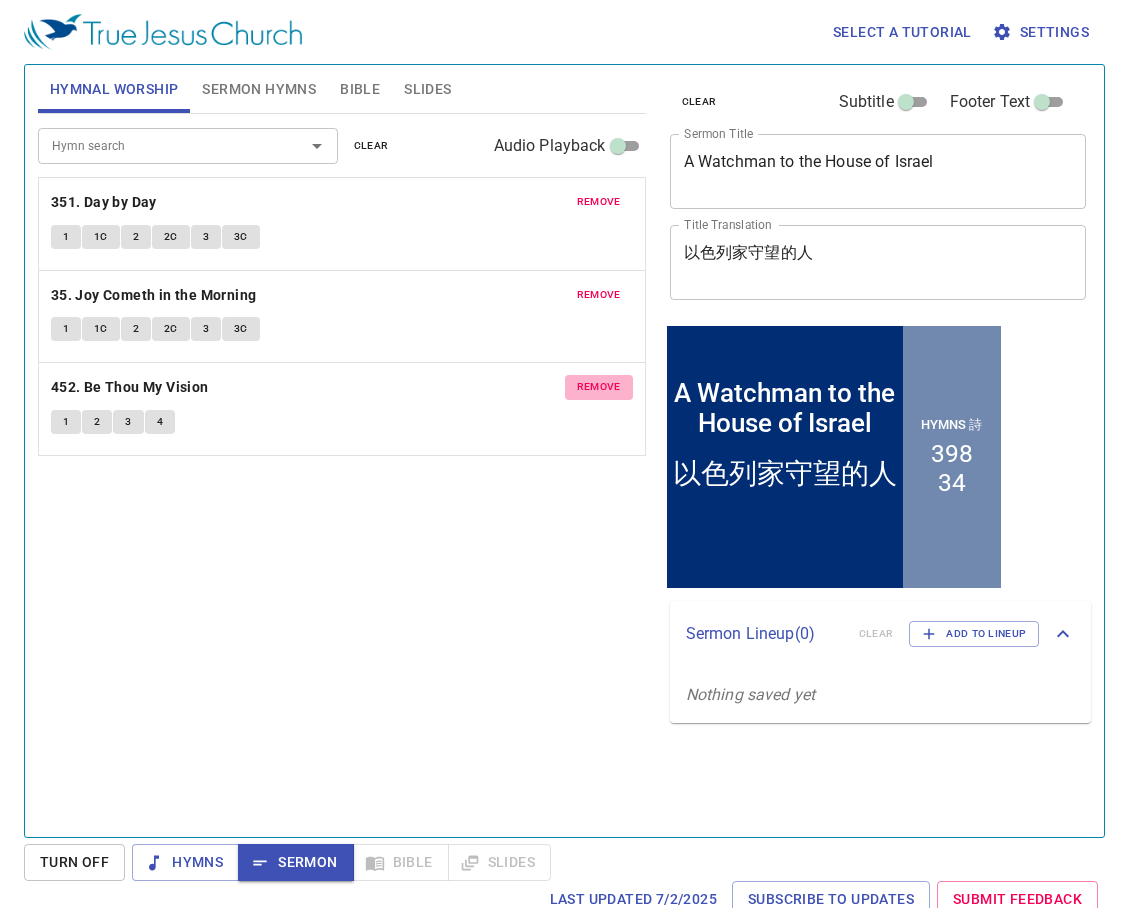click on "remove" at bounding box center [599, 387] 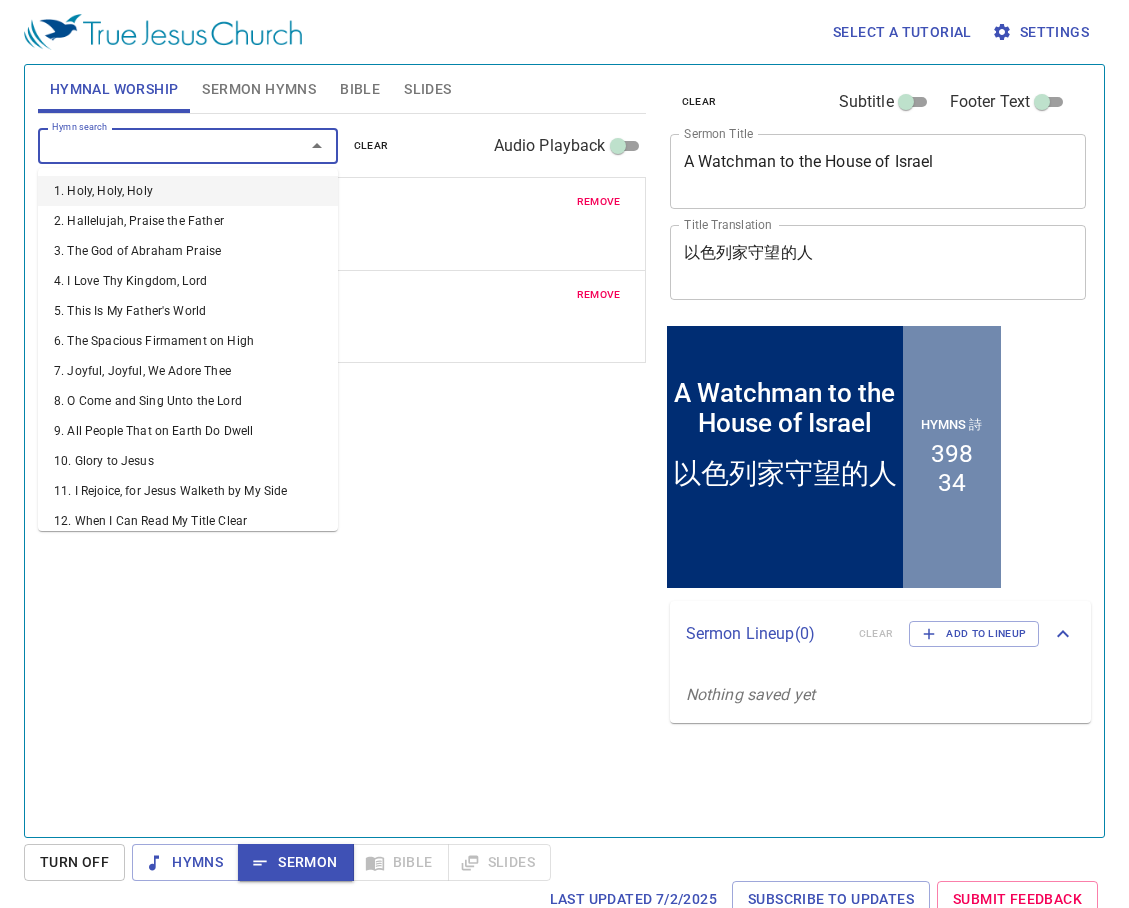 click on "Hymn search" at bounding box center (158, 145) 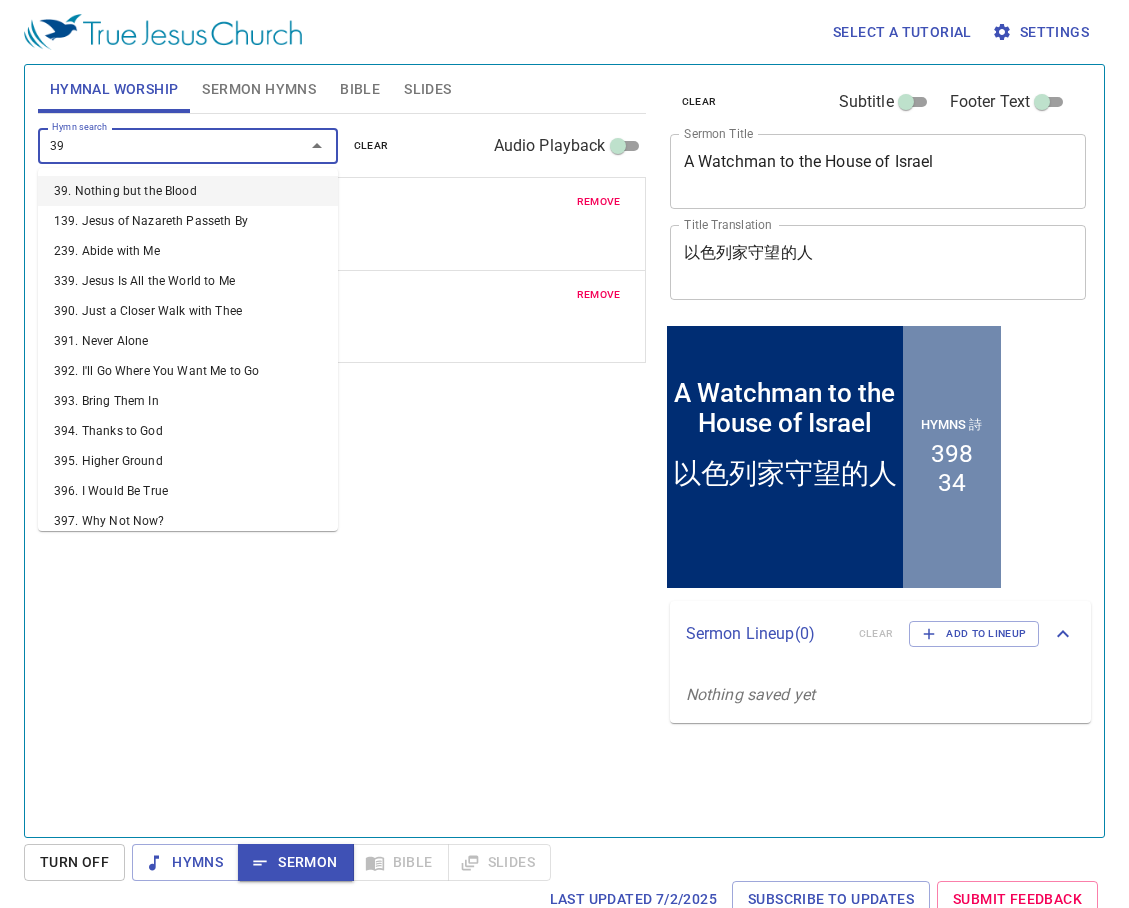 type on "396" 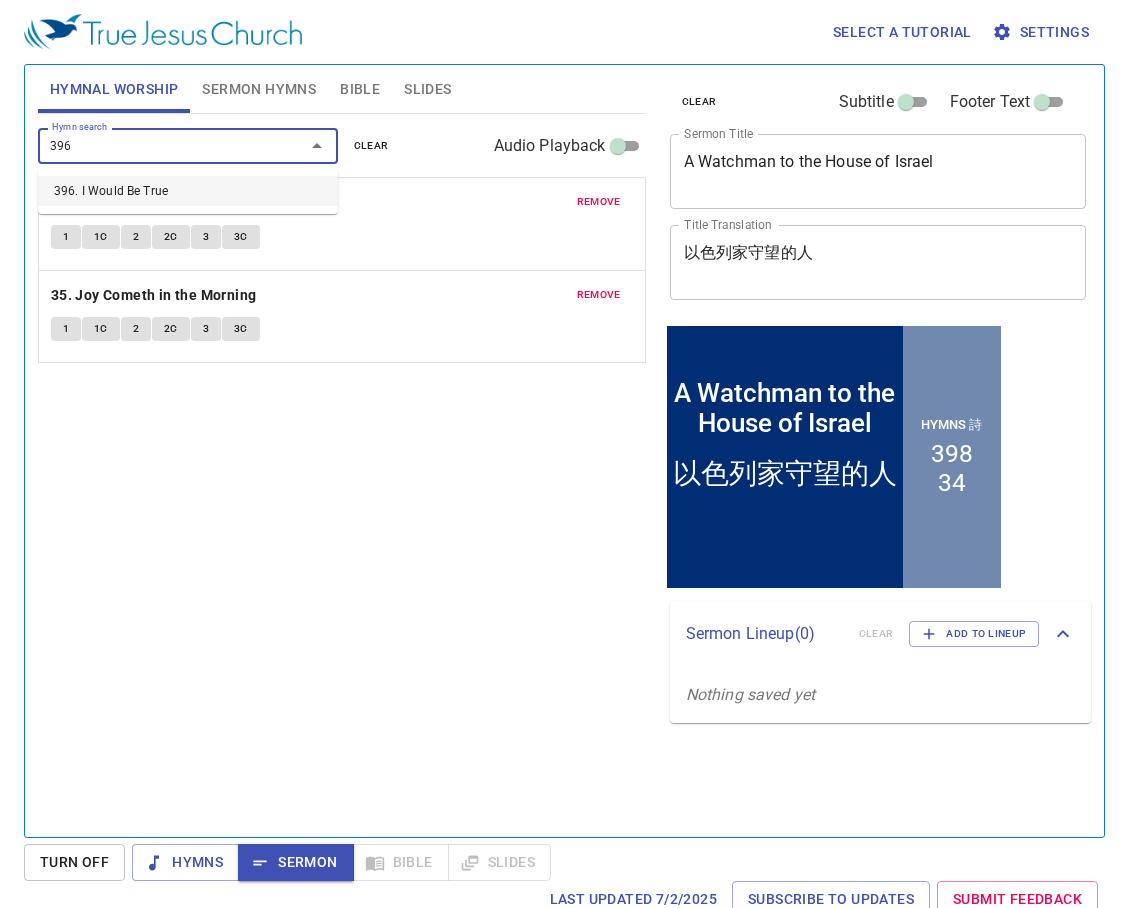type 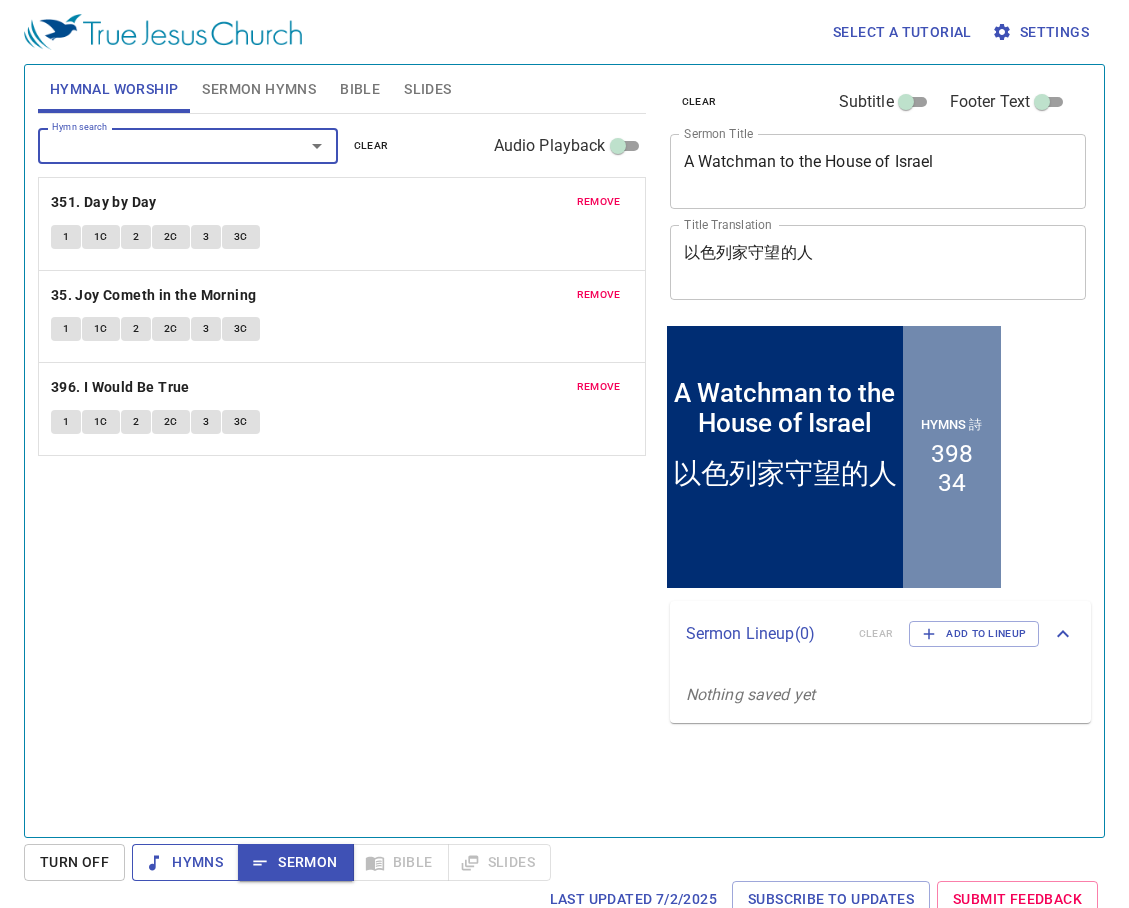 click on "Hymns" at bounding box center [185, 862] 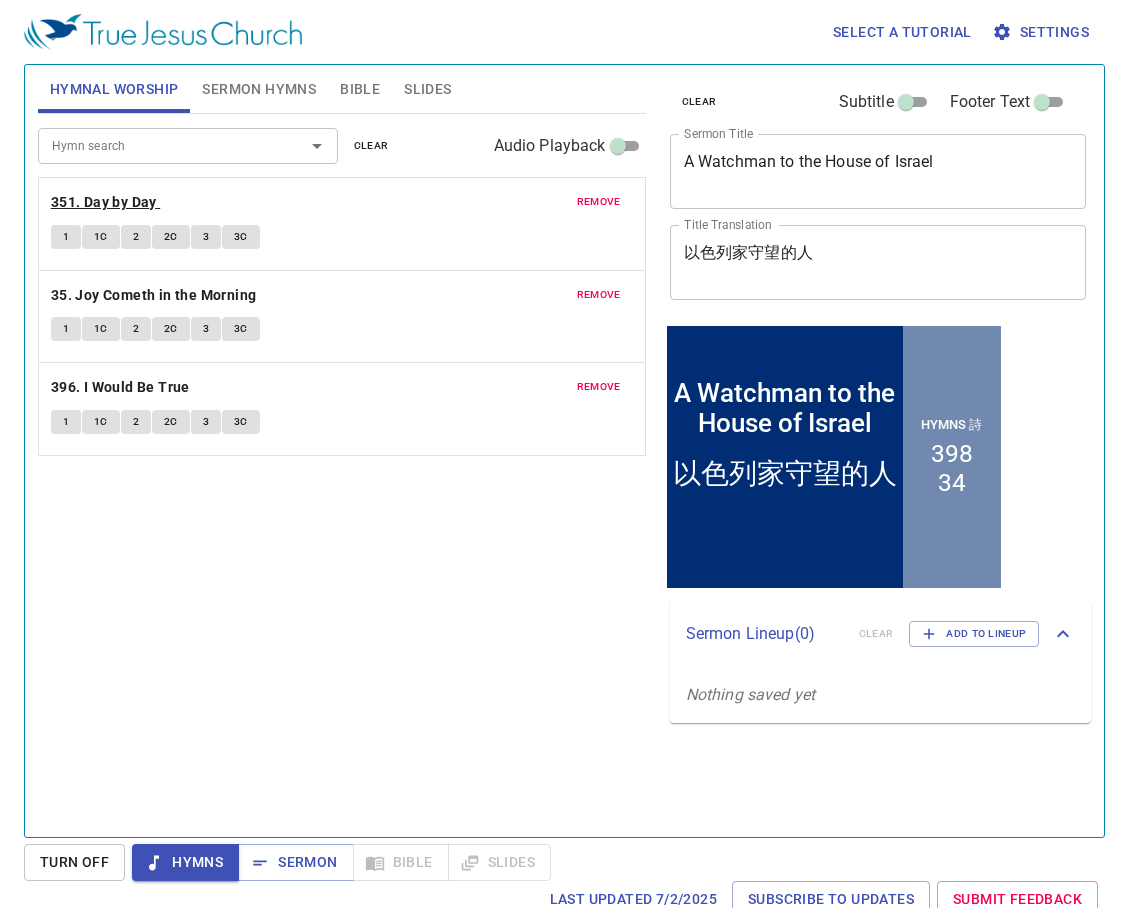 click on "351. Day by Day" at bounding box center (104, 202) 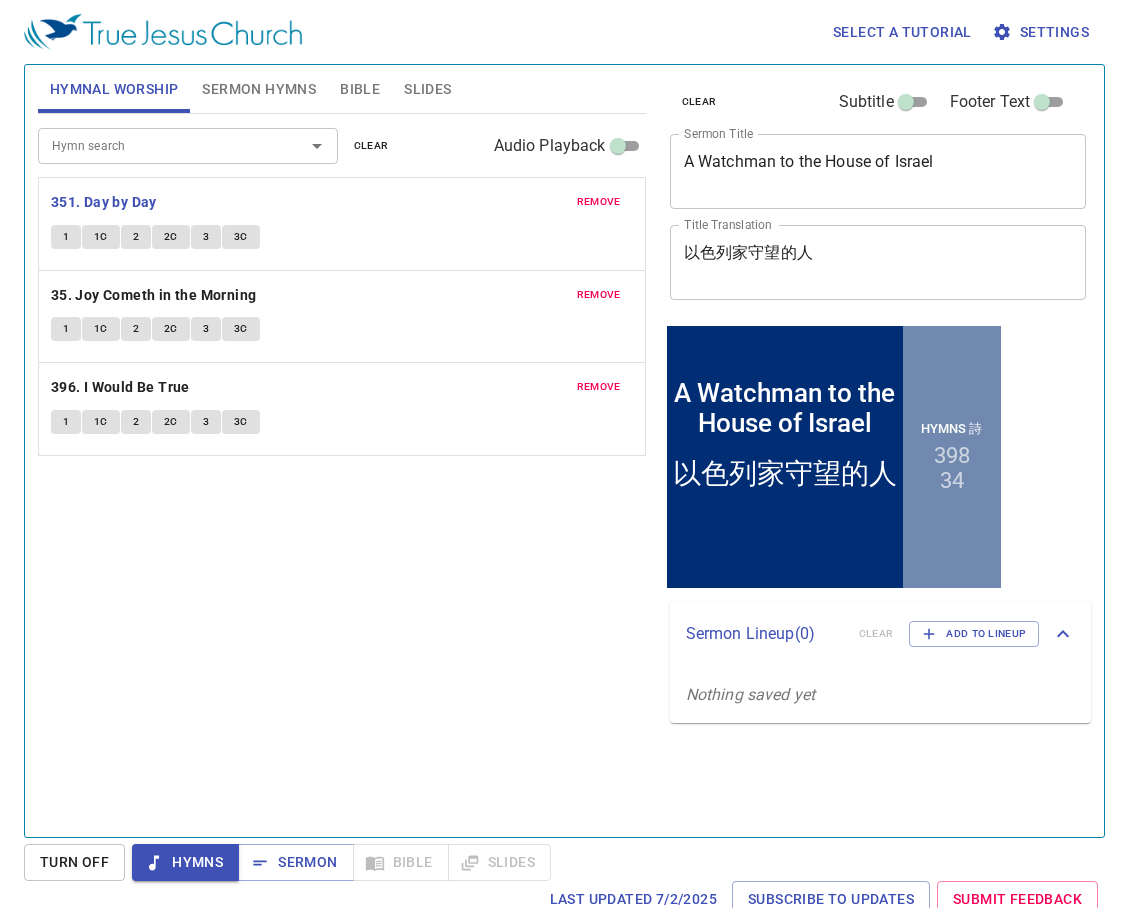 click on "1" at bounding box center (66, 237) 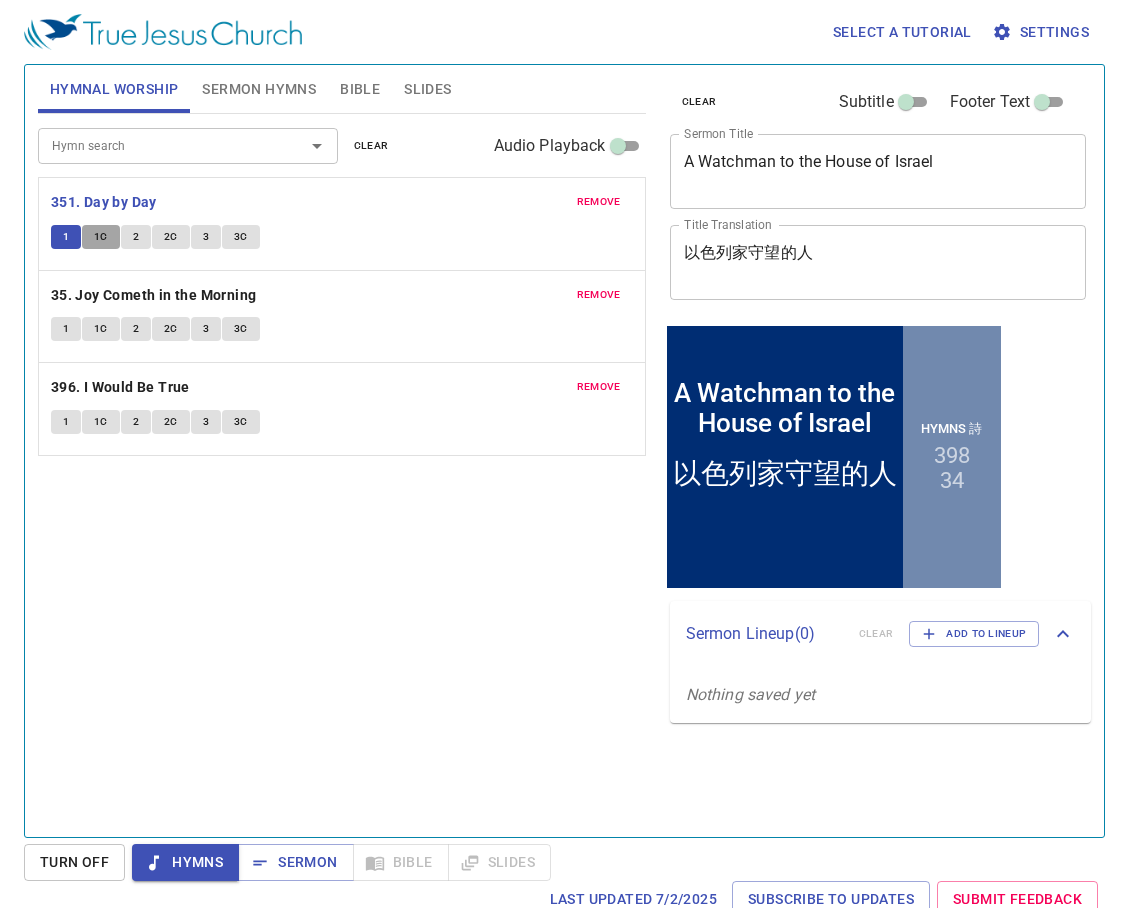 click on "1C" at bounding box center (101, 237) 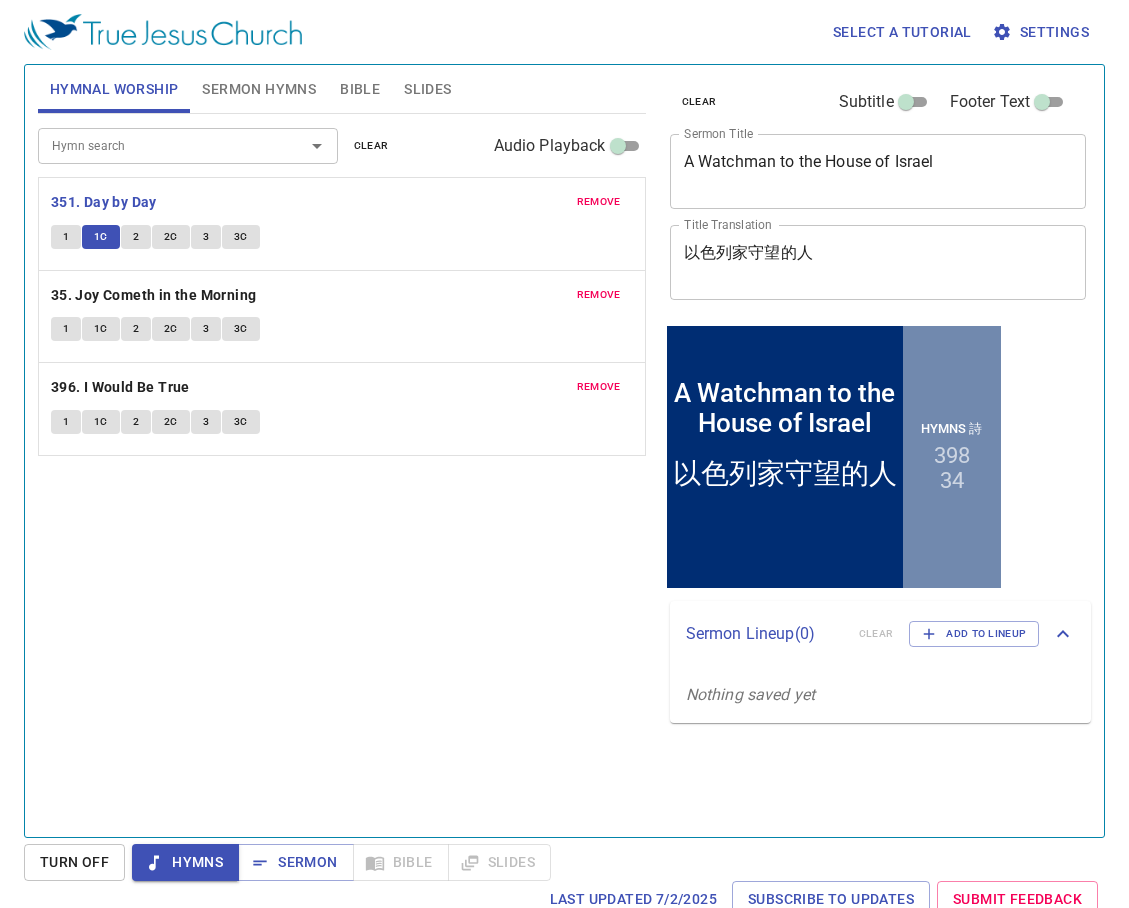 click on "2" at bounding box center [136, 237] 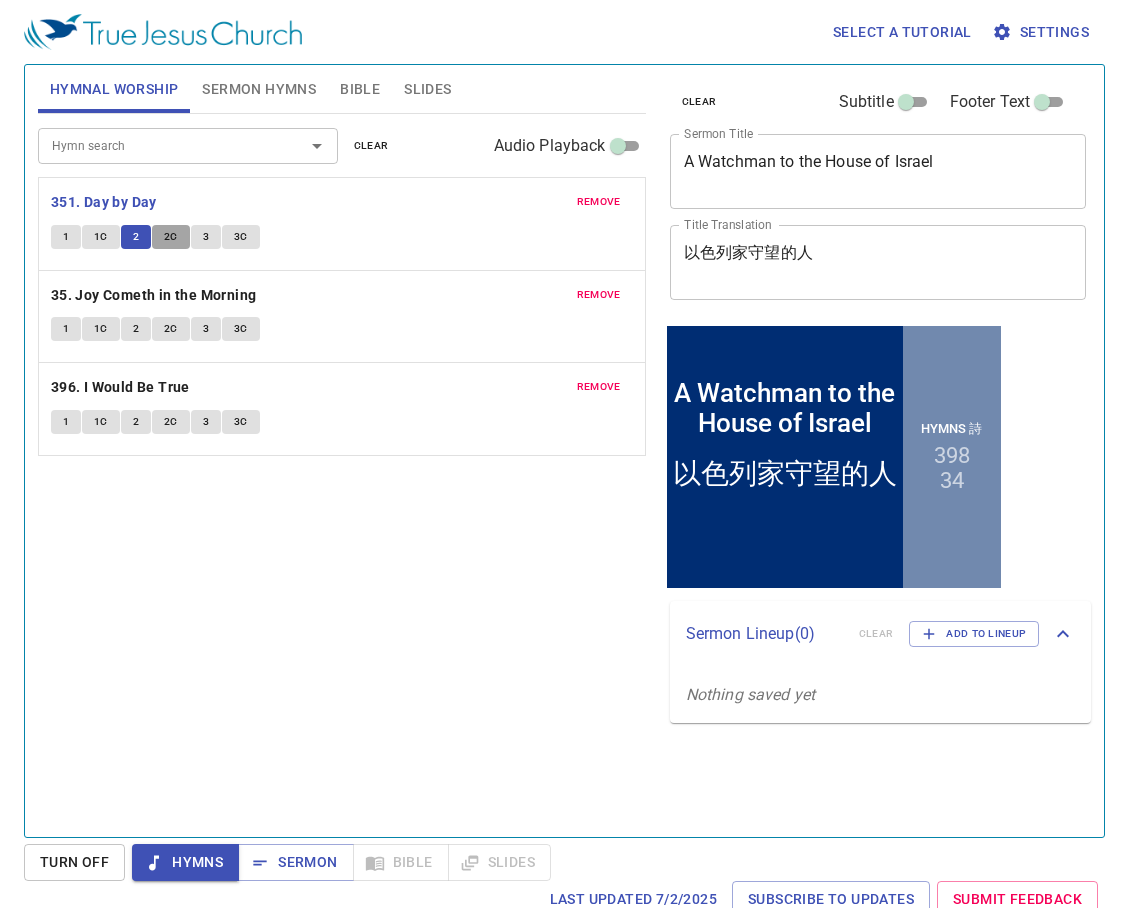 click on "2C" at bounding box center [171, 237] 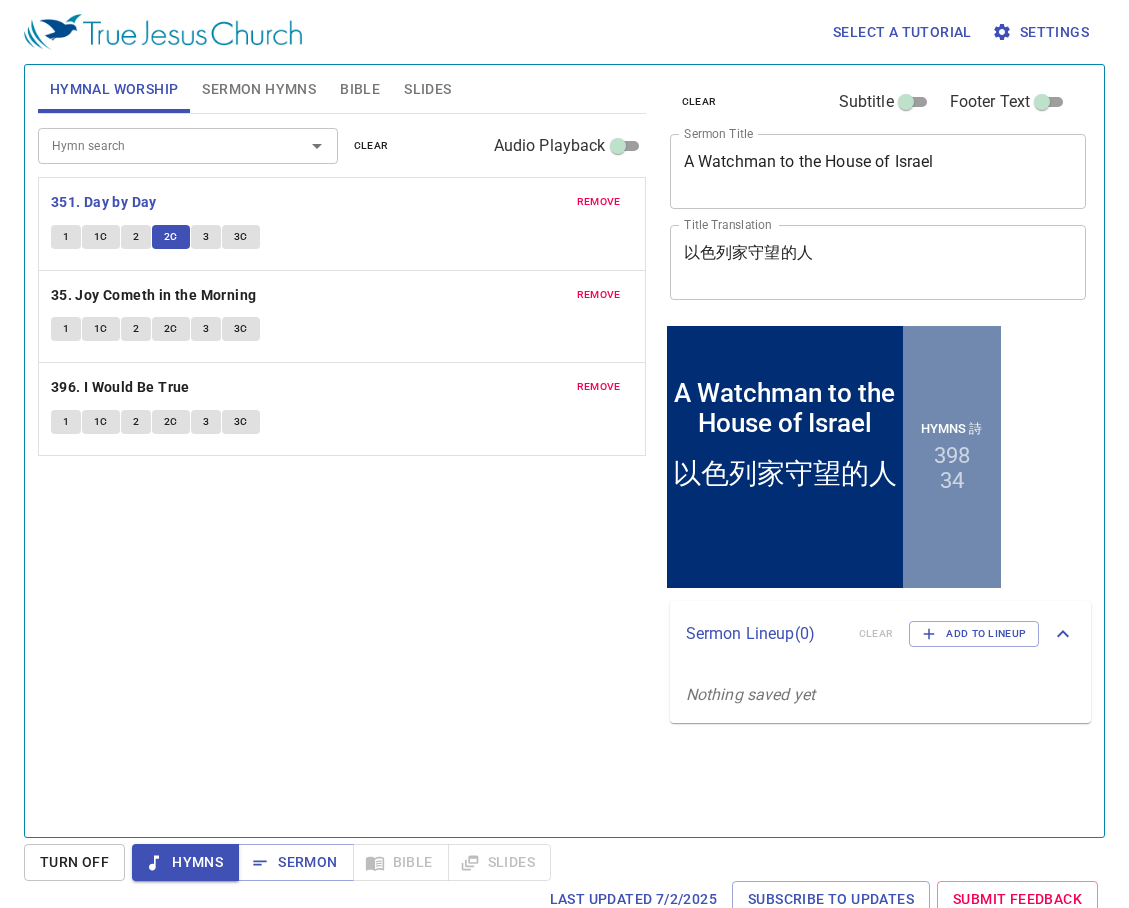 click on "3" at bounding box center [206, 237] 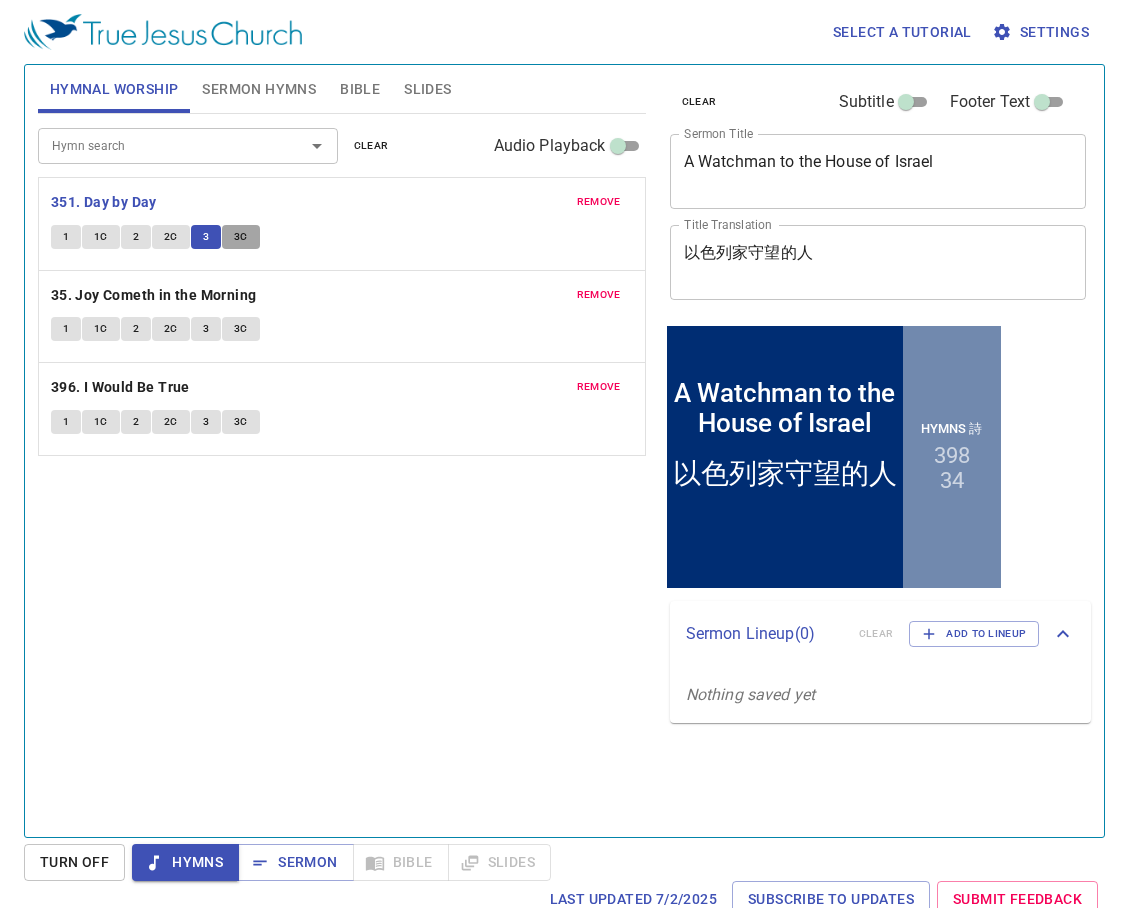 click on "3C" at bounding box center [241, 237] 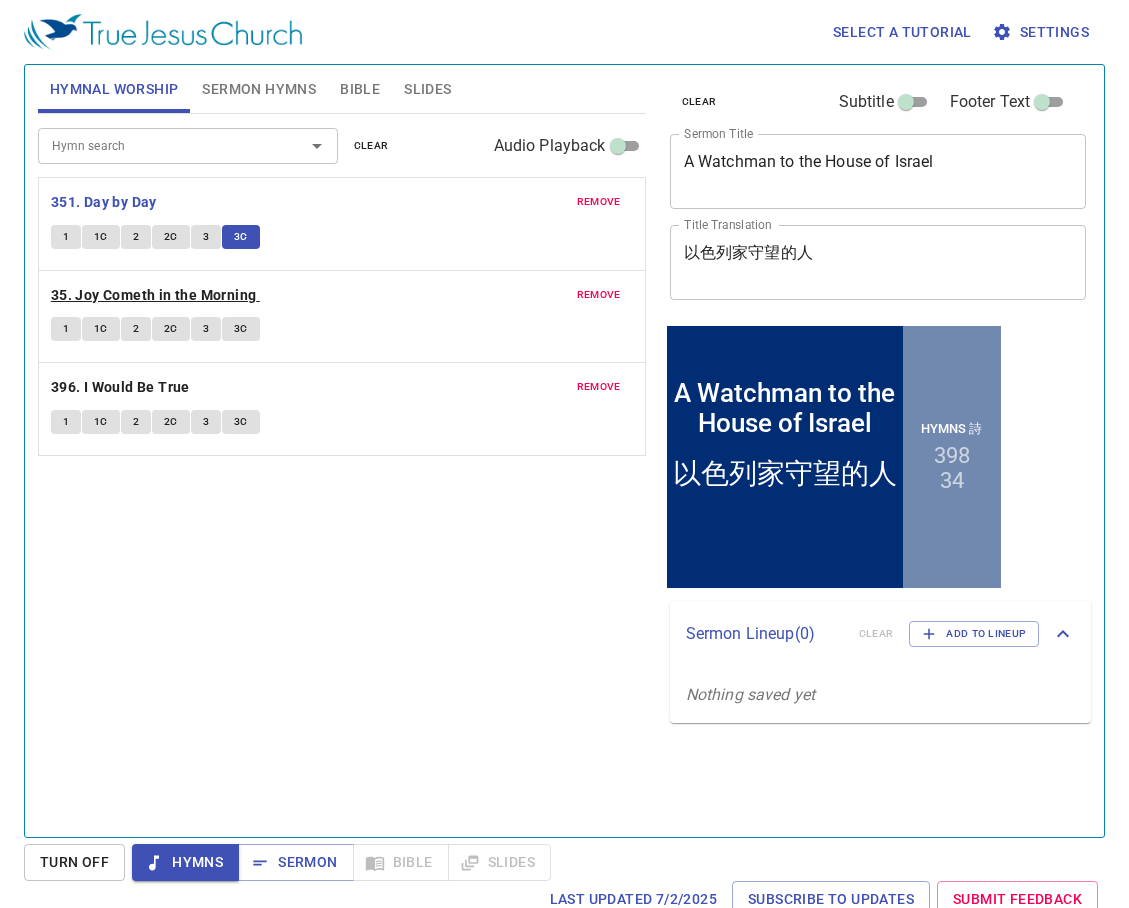 click on "35. Joy Cometh in the Morning" at bounding box center [154, 295] 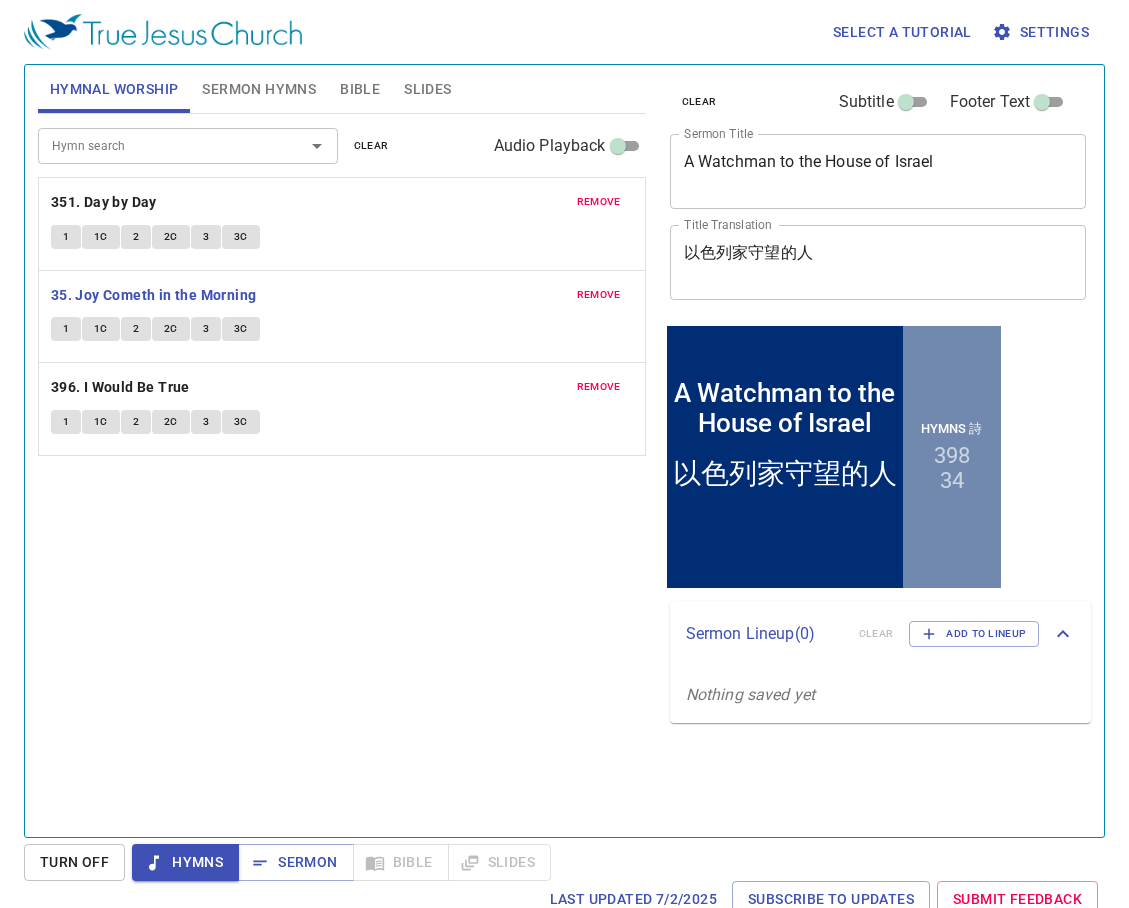 click on "1" at bounding box center [66, 329] 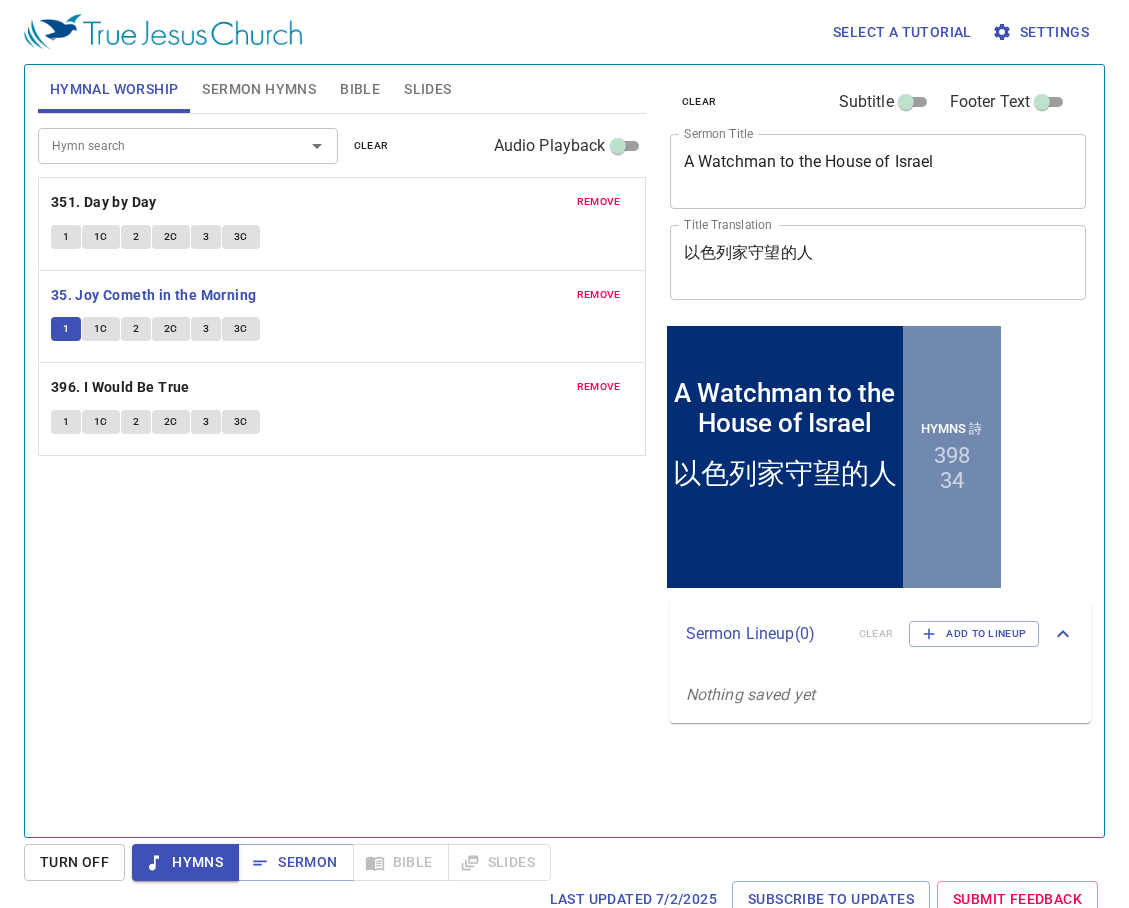 click on "Hymn search Hymn search   clear Audio Playback remove 351. Day by Day   1 1C 2 2C 3 3C remove 35. Joy Cometh in the Morning   1 1C 2 2C 3 3C remove 396. I Would Be True   1 1C 2 2C 3 3C" at bounding box center (342, 467) 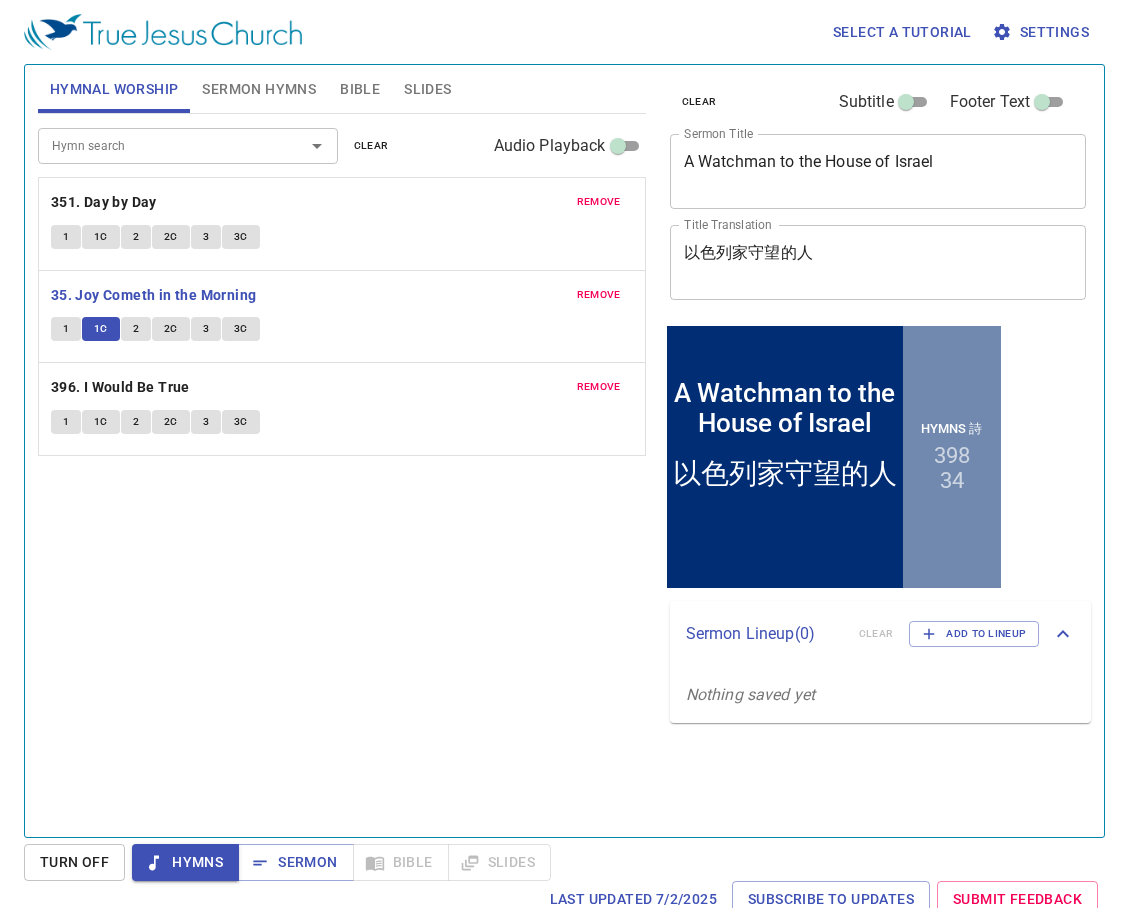 click on "Hymn search Hymn search   clear Audio Playback remove 351. Day by Day   1 1C 2 2C 3 3C remove 35. Joy Cometh in the Morning   1 1C 2 2C 3 3C remove 396. I Would Be True   1 1C 2 2C 3 3C" at bounding box center (342, 467) 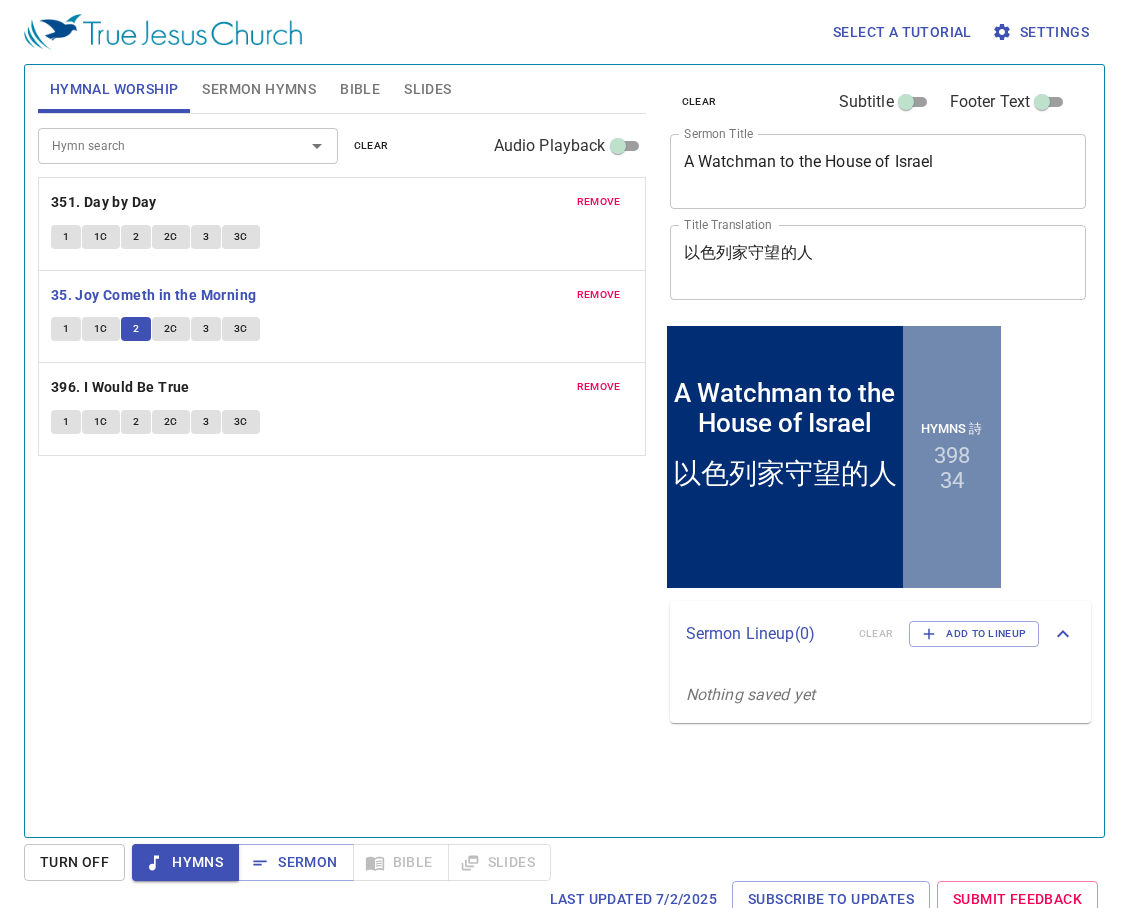 click on "Hymn search Hymn search   clear Audio Playback remove 351. Day by Day   1 1C 2 2C 3 3C remove 35. Joy Cometh in the Morning   1 1C 2 2C 3 3C remove 396. I Would Be True   1 1C 2 2C 3 3C" at bounding box center (342, 467) 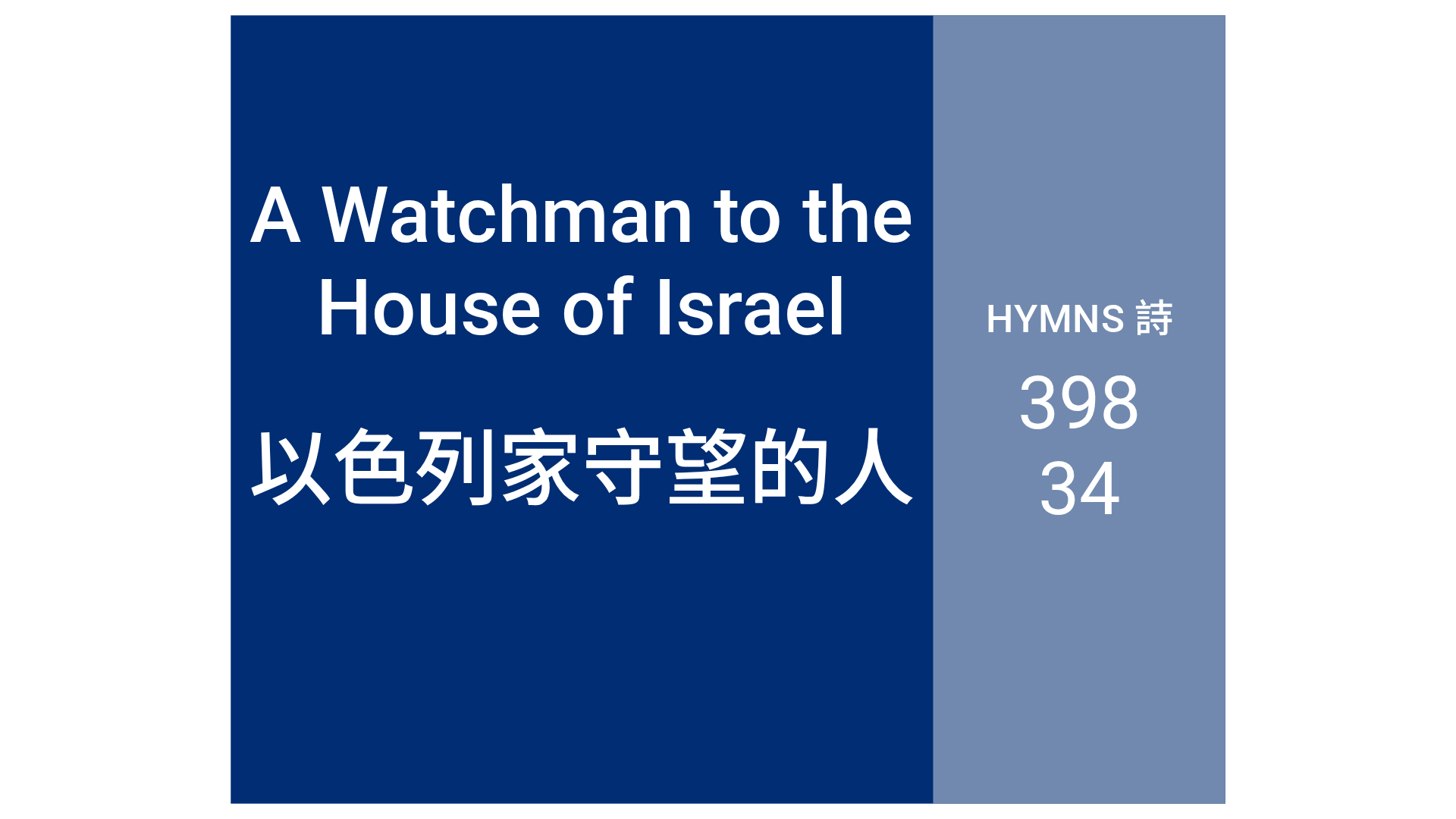 scroll, scrollTop: 0, scrollLeft: 0, axis: both 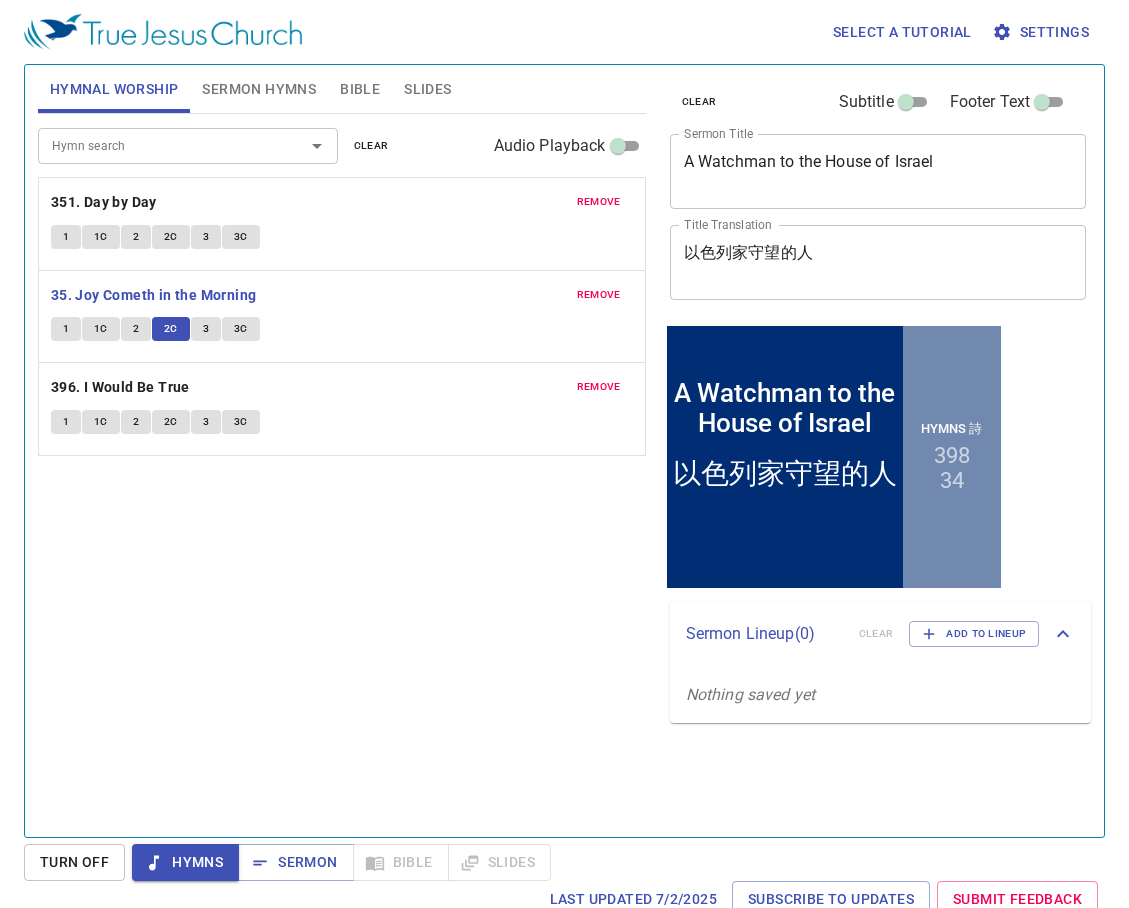 click on "Hymn search Hymn search   clear Audio Playback remove 351. Day by Day   1 1C 2 2C 3 3C remove 35. Joy Cometh in the Morning   1 1C 2 2C 3 3C remove 396. I Would Be True   1 1C 2 2C 3 3C" at bounding box center [342, 467] 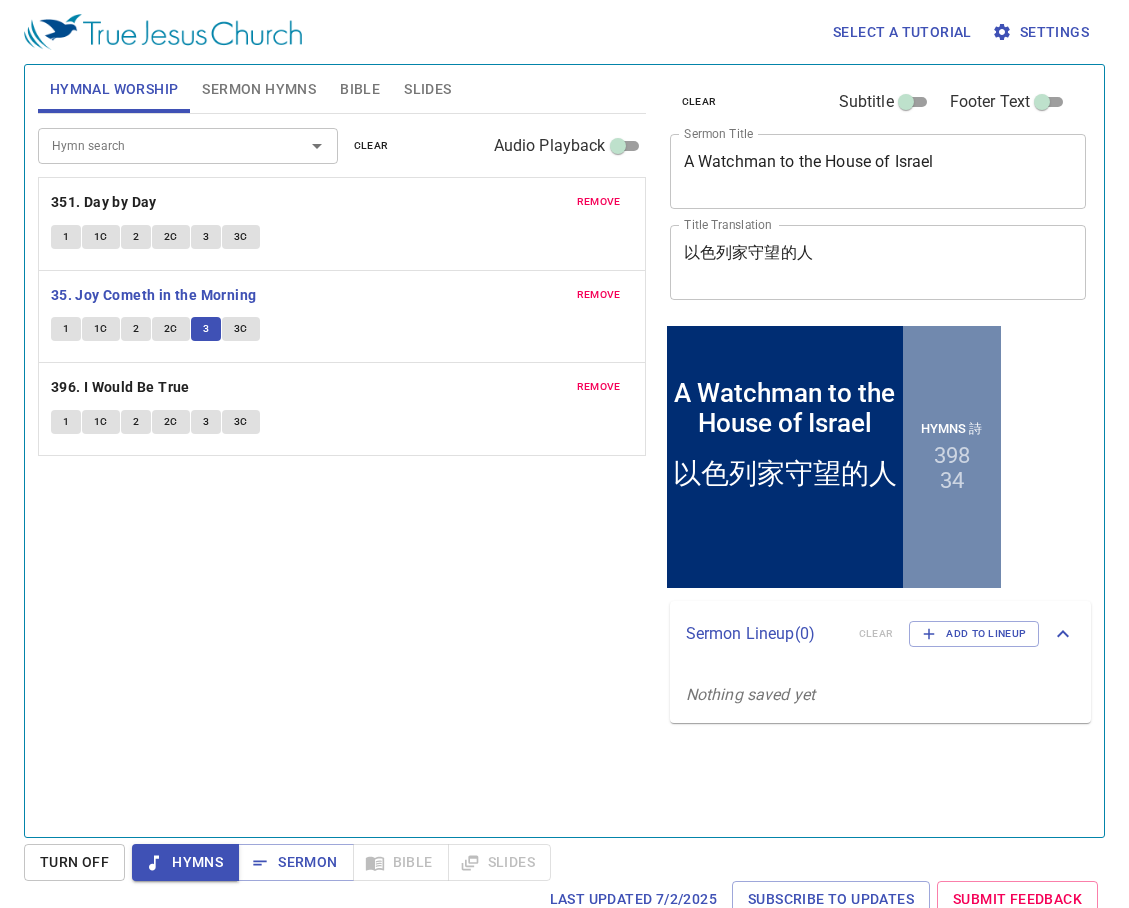 click on "Hymn search Hymn search   clear Audio Playback remove 351. Day by Day   1 1C 2 2C 3 3C remove 35. Joy Cometh in the Morning   1 1C 2 2C 3 3C remove 396. I Would Be True   1 1C 2 2C 3 3C" at bounding box center [342, 467] 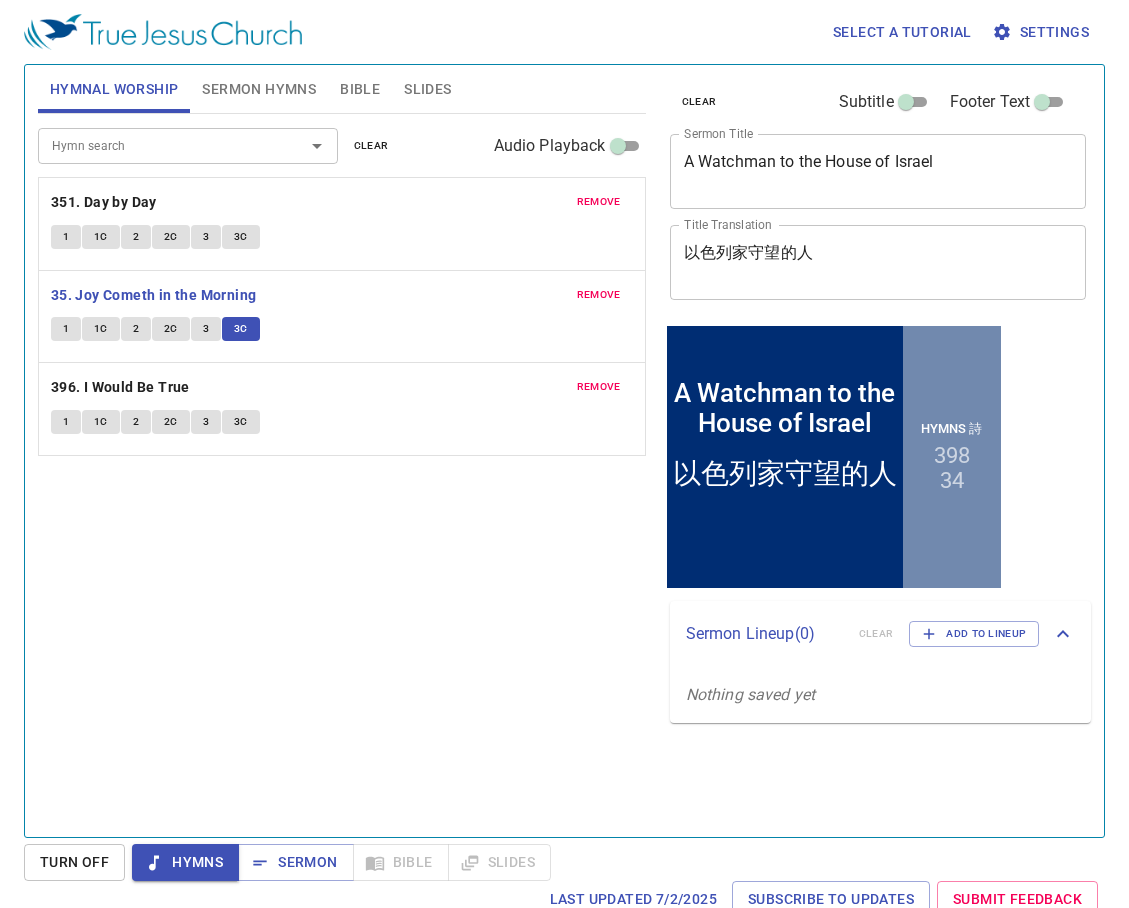 click on "1" at bounding box center (66, 422) 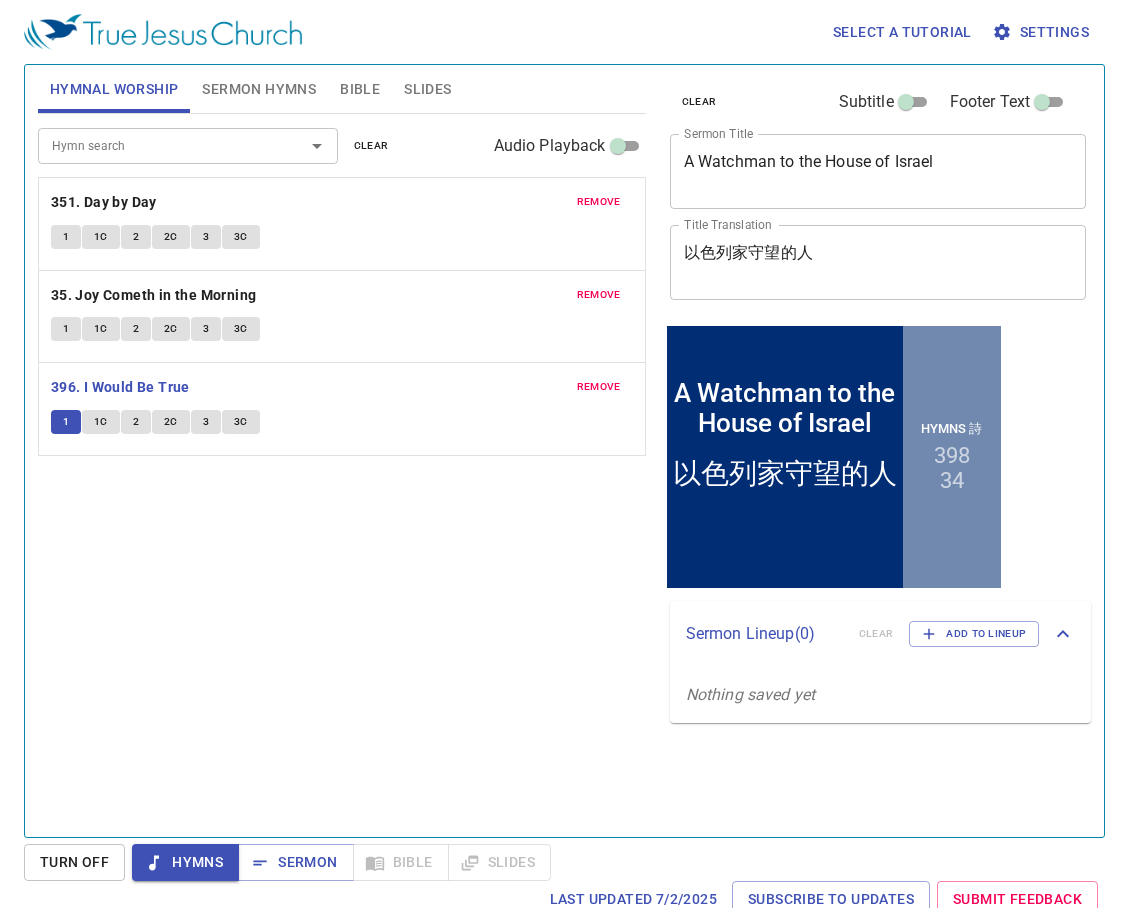 click on "Hymn search Hymn search   clear Audio Playback remove 351. Day by Day   1 1C 2 2C 3 3C remove 35. Joy Cometh in the Morning   1 1C 2 2C 3 3C remove 396. I Would Be True   1 1C 2 2C 3 3C" at bounding box center [342, 467] 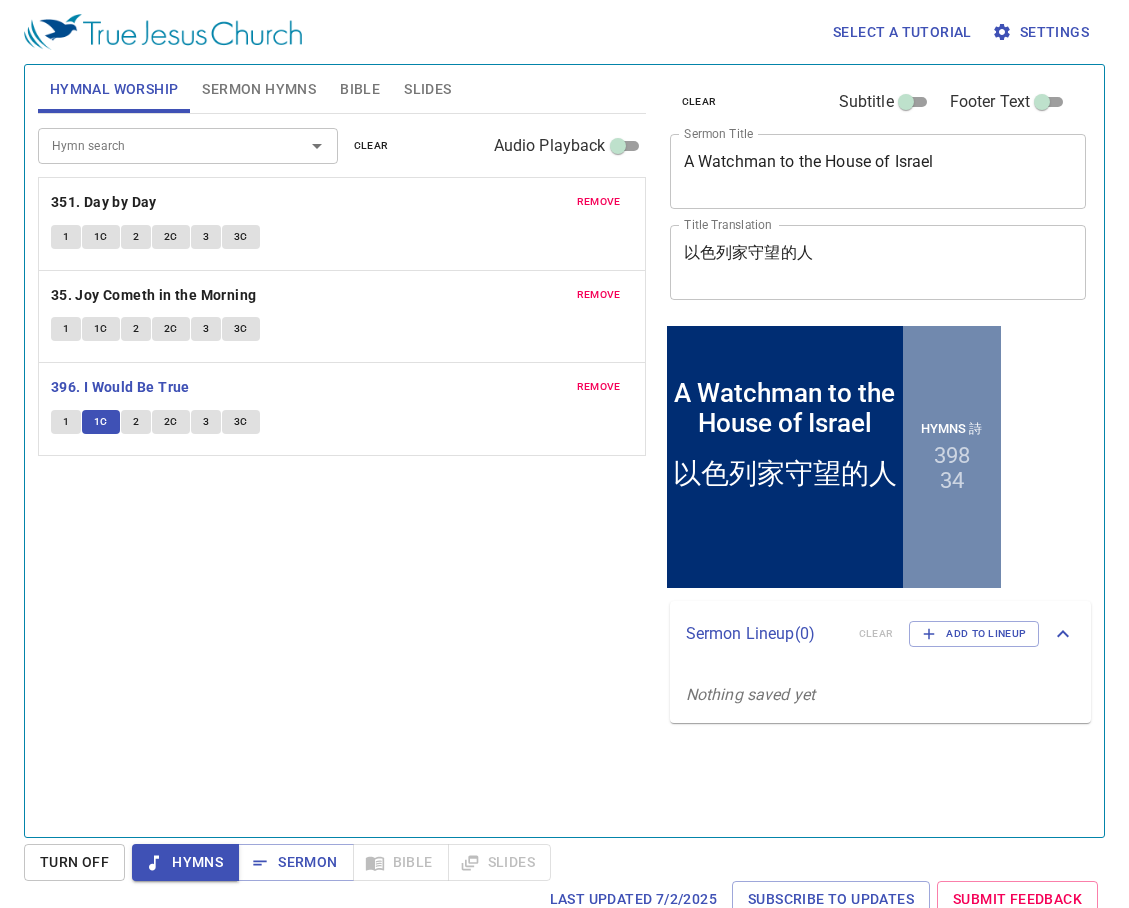 click on "2" at bounding box center [136, 422] 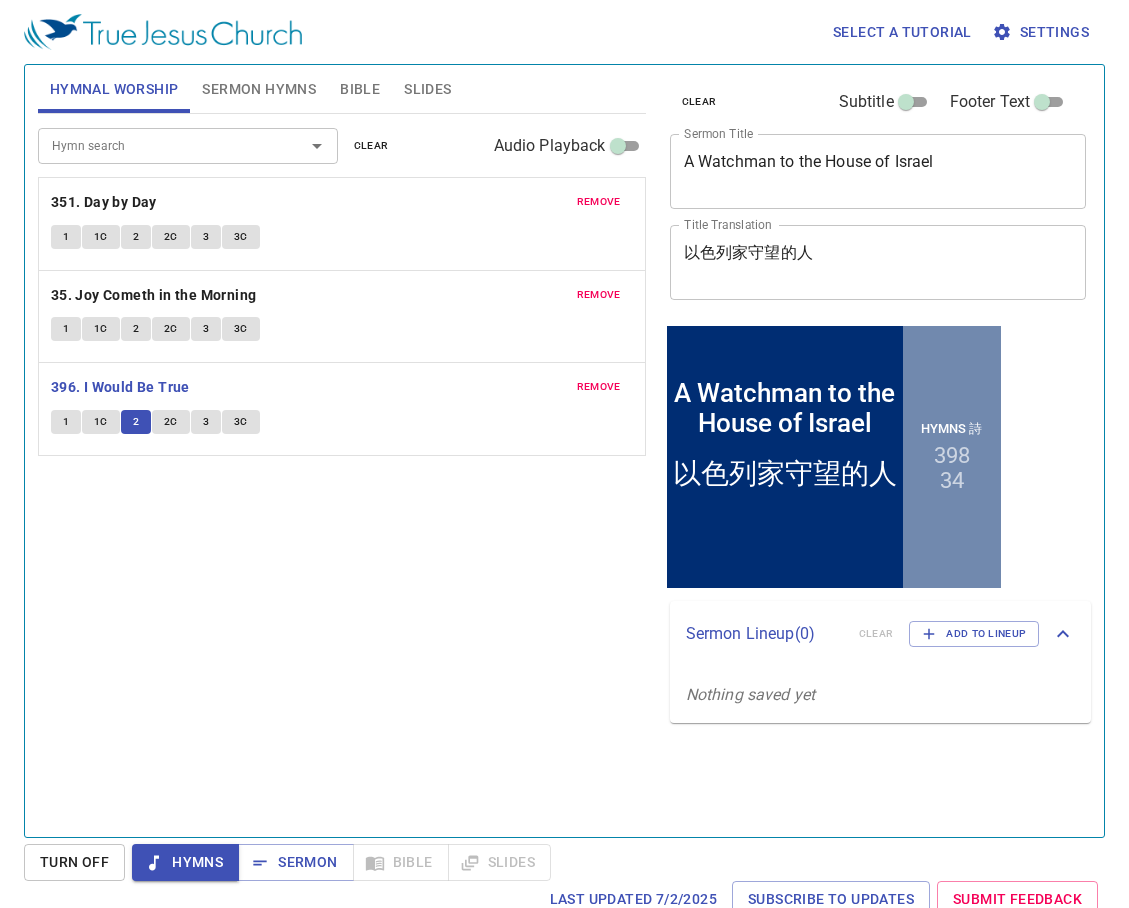 click on "Hymn search Hymn search   clear Audio Playback remove 351. Day by Day   1 1C 2 2C 3 3C remove 35. Joy Cometh in the Morning   1 1C 2 2C 3 3C remove 396. I Would Be True   1 1C 2 2C 3 3C" at bounding box center [342, 467] 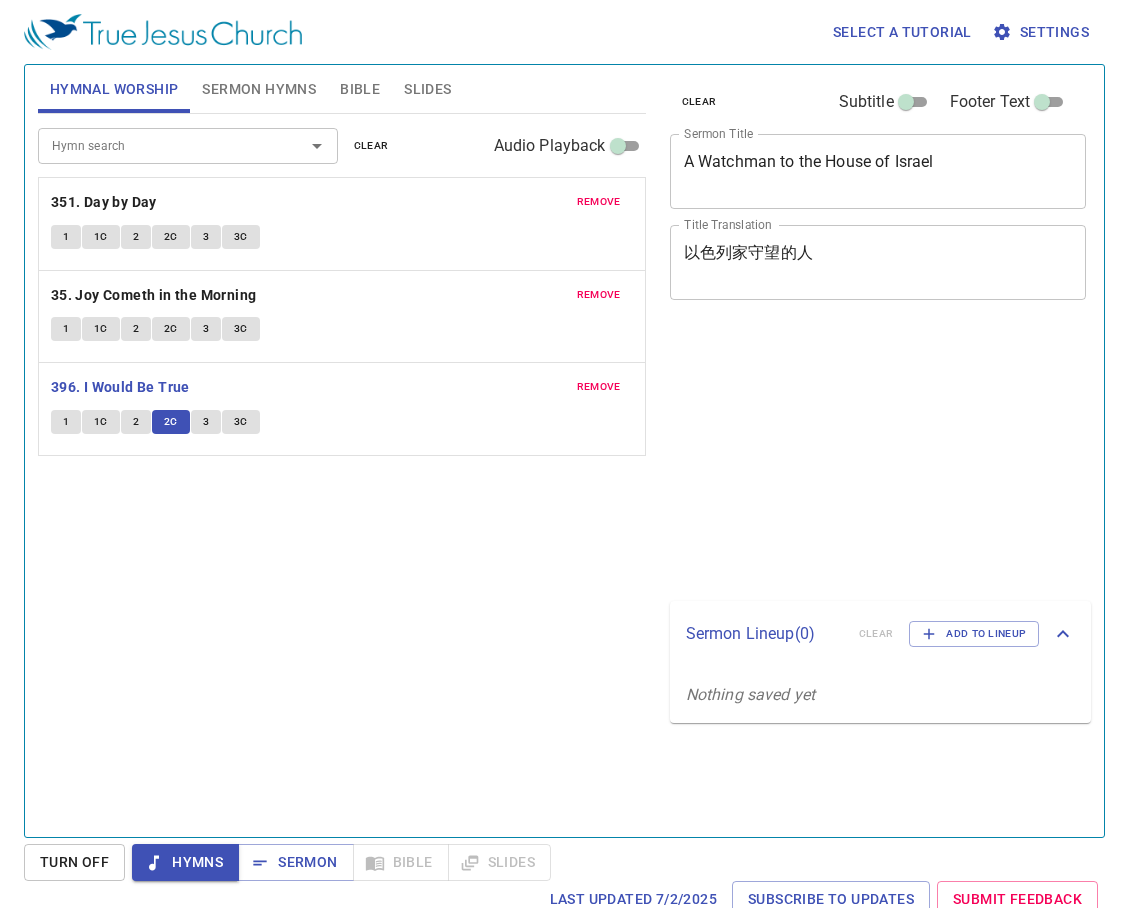 scroll, scrollTop: 0, scrollLeft: 0, axis: both 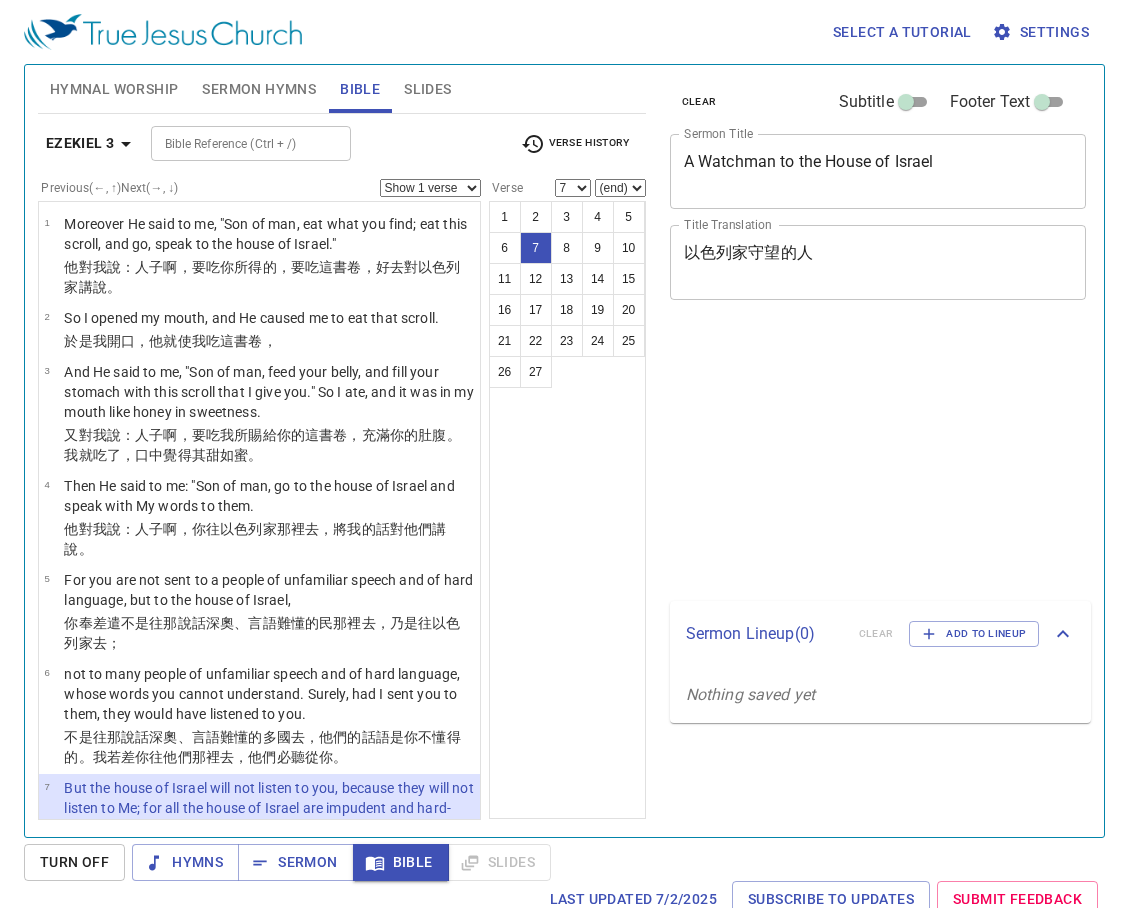 select on "7" 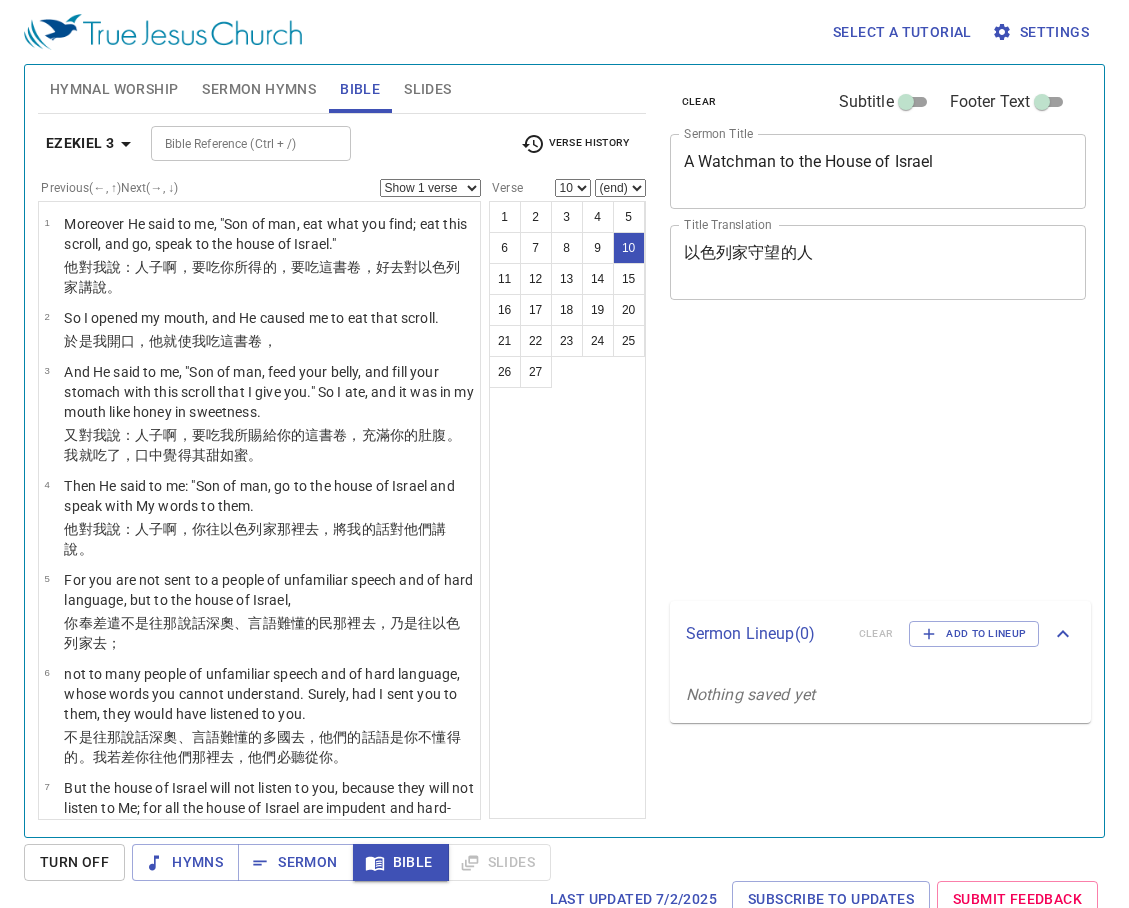 select on "10" 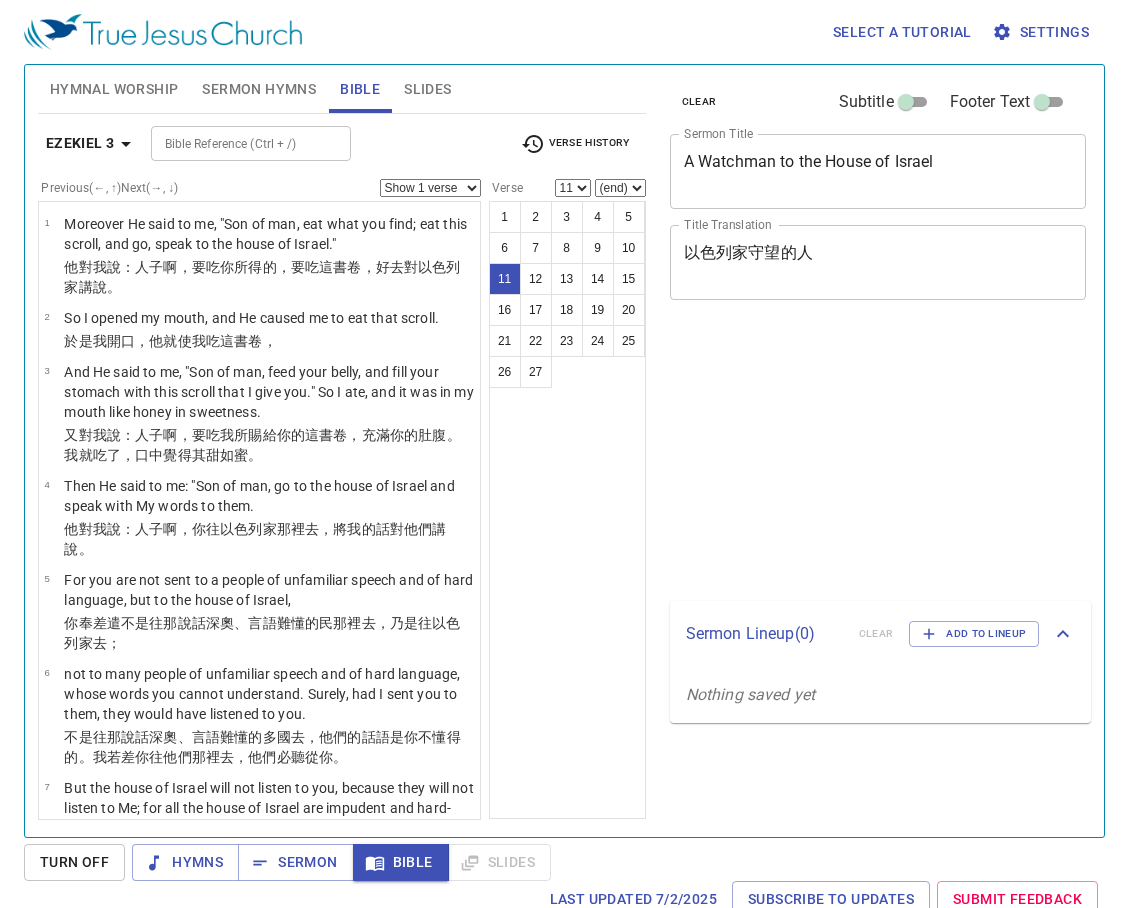 select on "11" 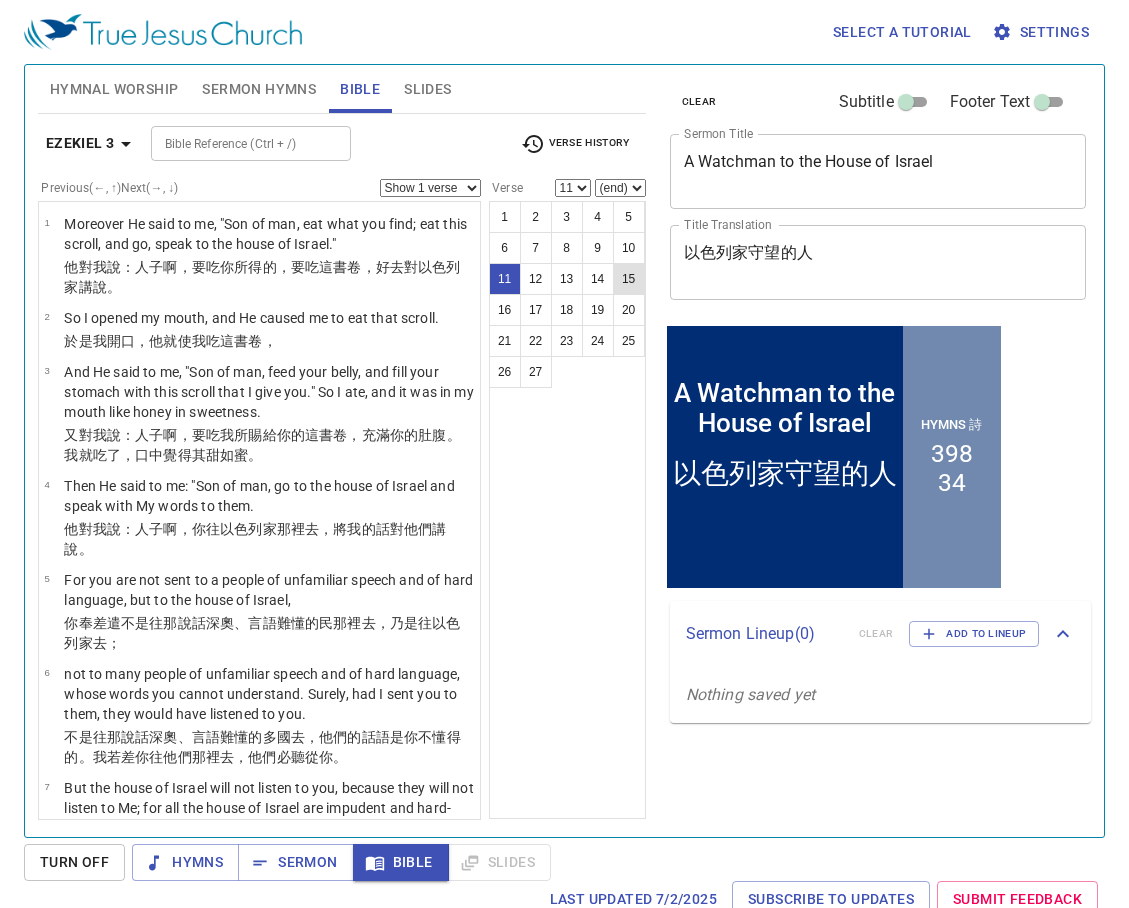 scroll, scrollTop: 9, scrollLeft: 0, axis: vertical 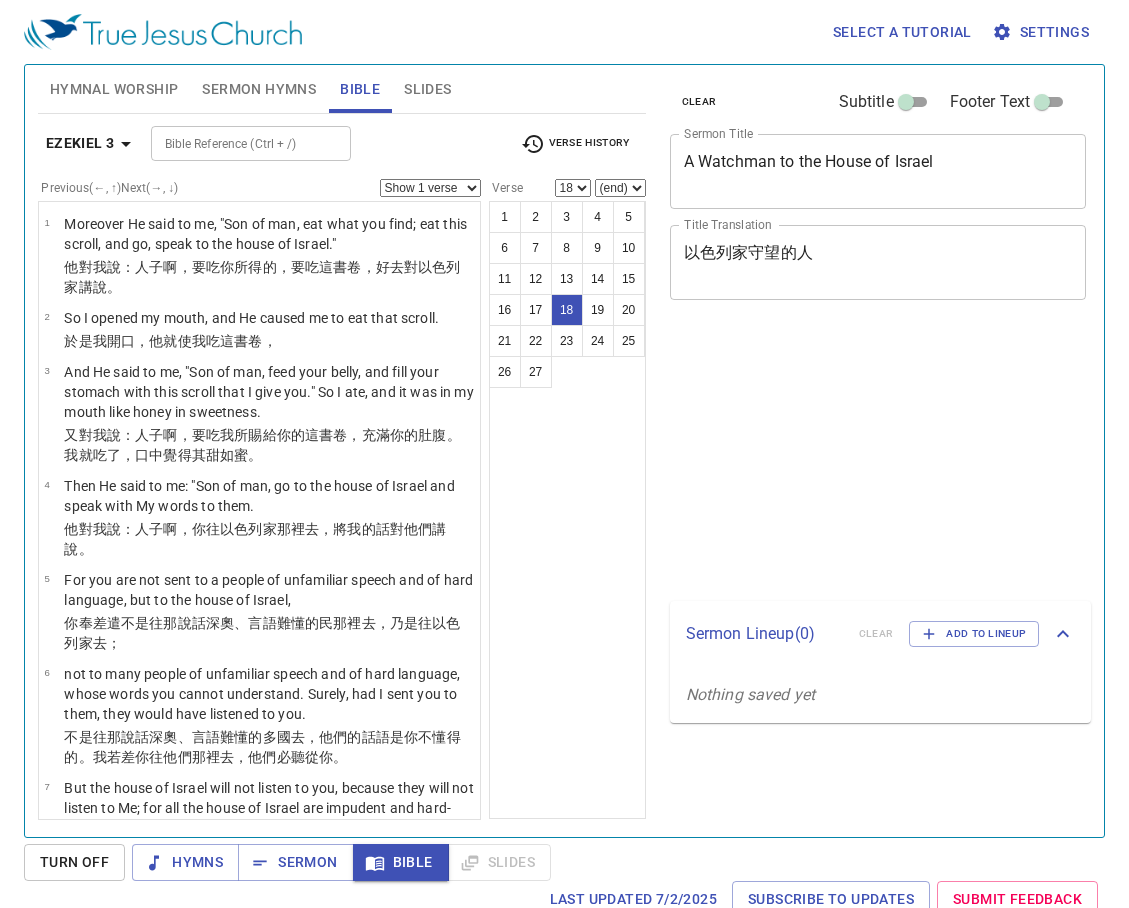 select on "18" 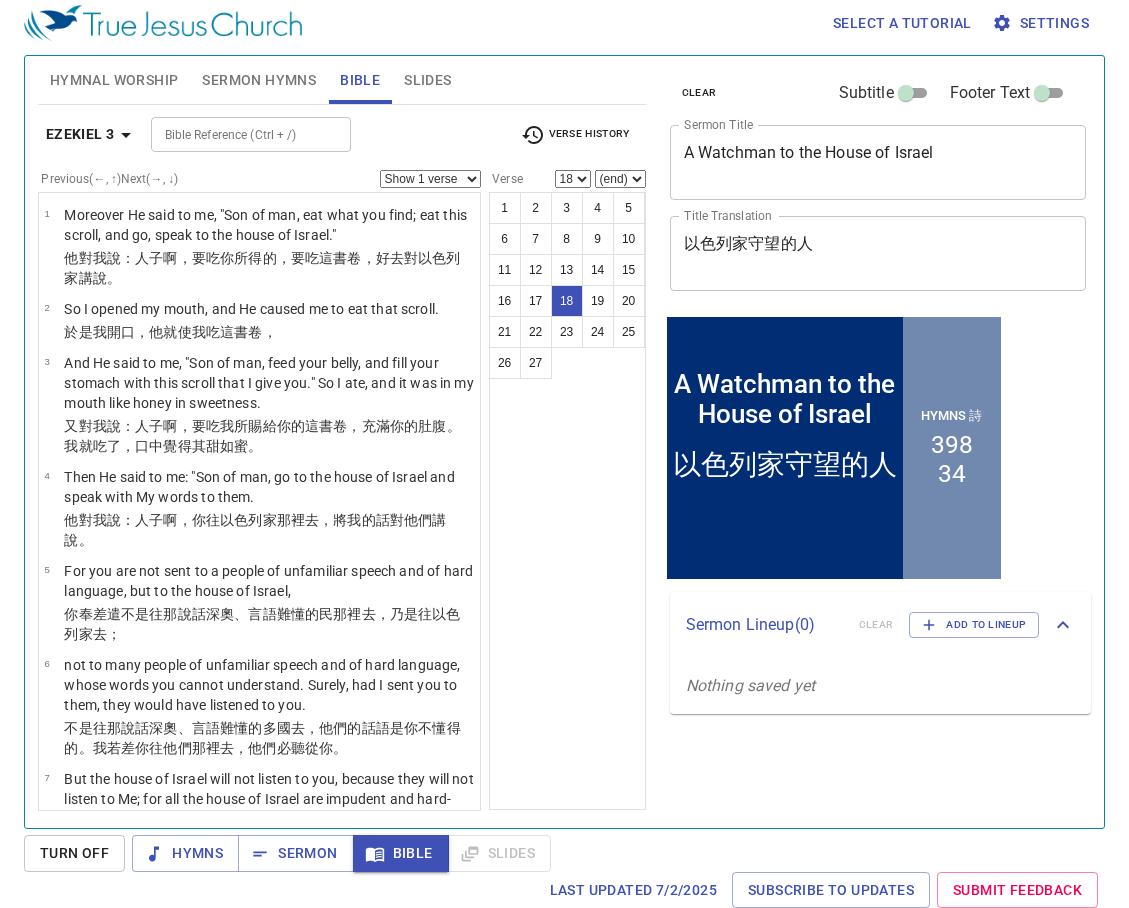 scroll, scrollTop: 9, scrollLeft: 0, axis: vertical 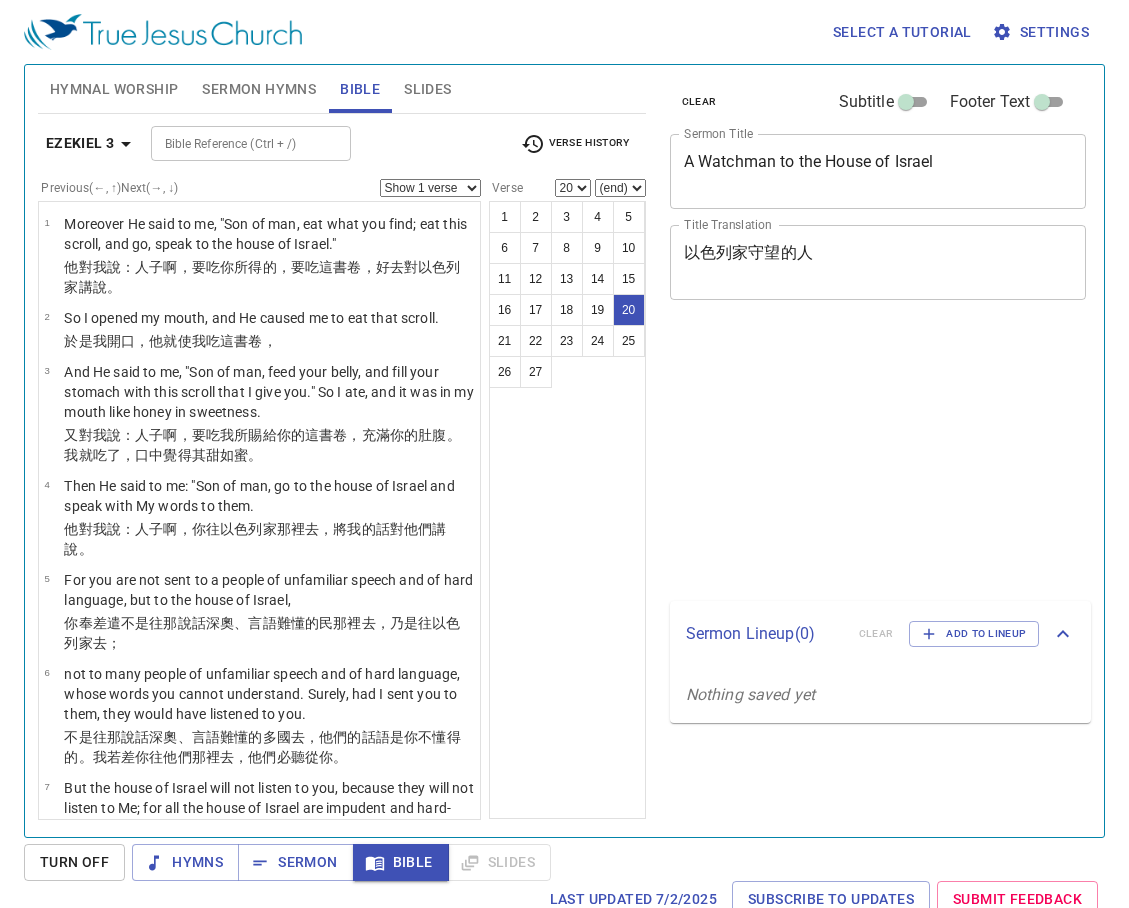 select on "20" 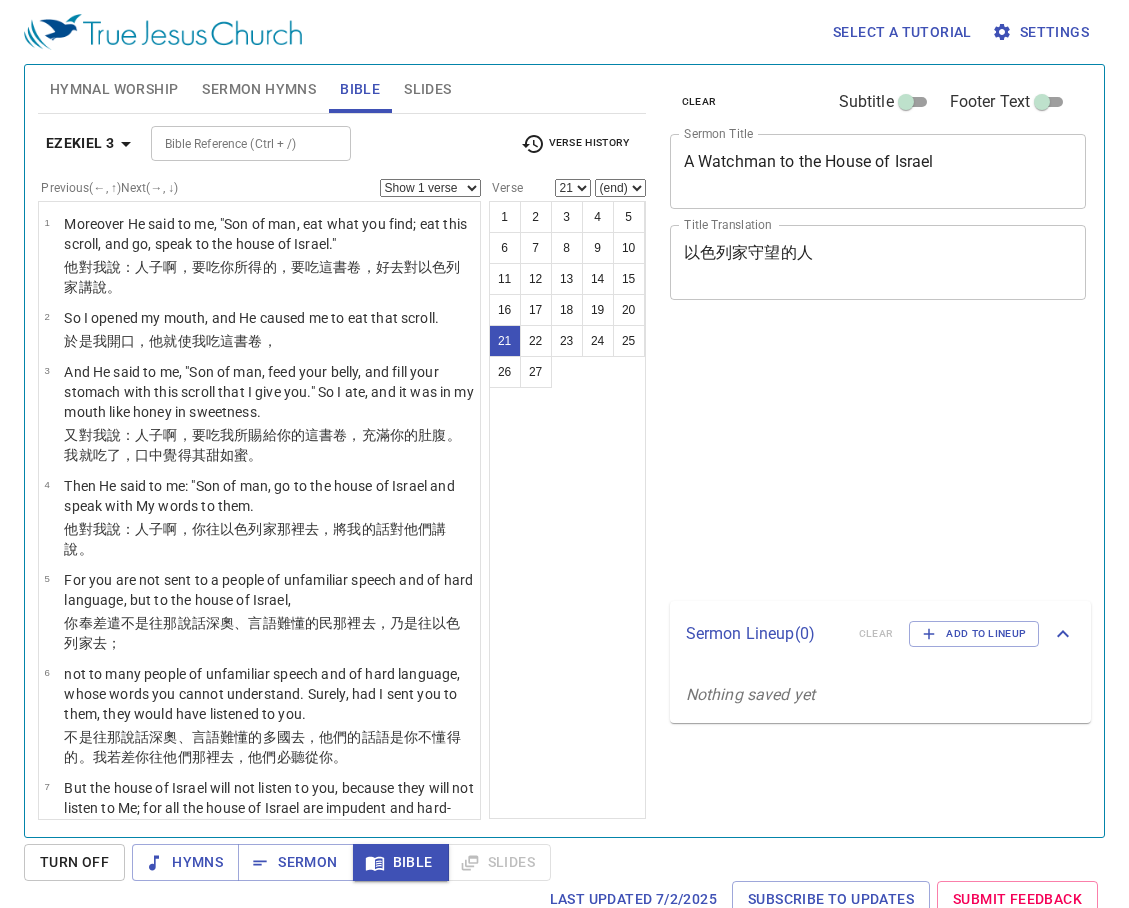 select on "21" 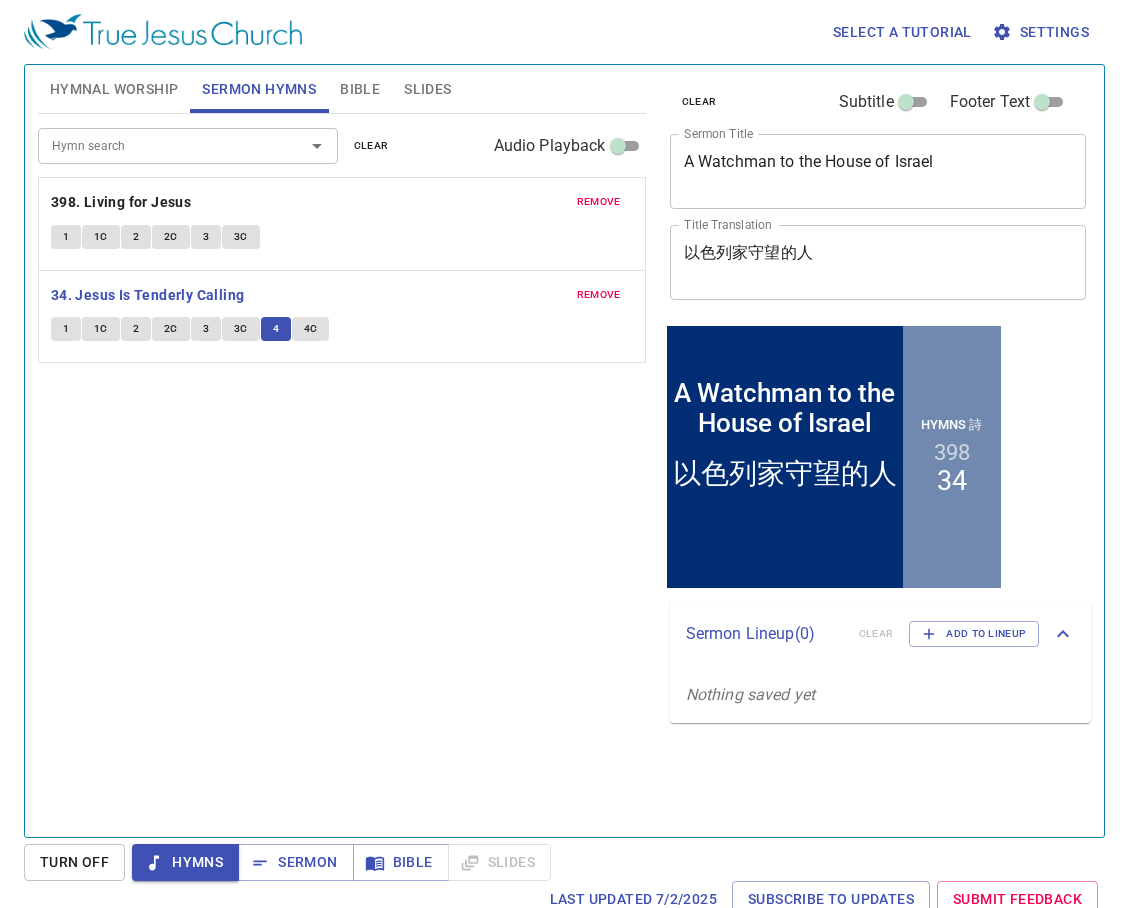 scroll, scrollTop: 9, scrollLeft: 0, axis: vertical 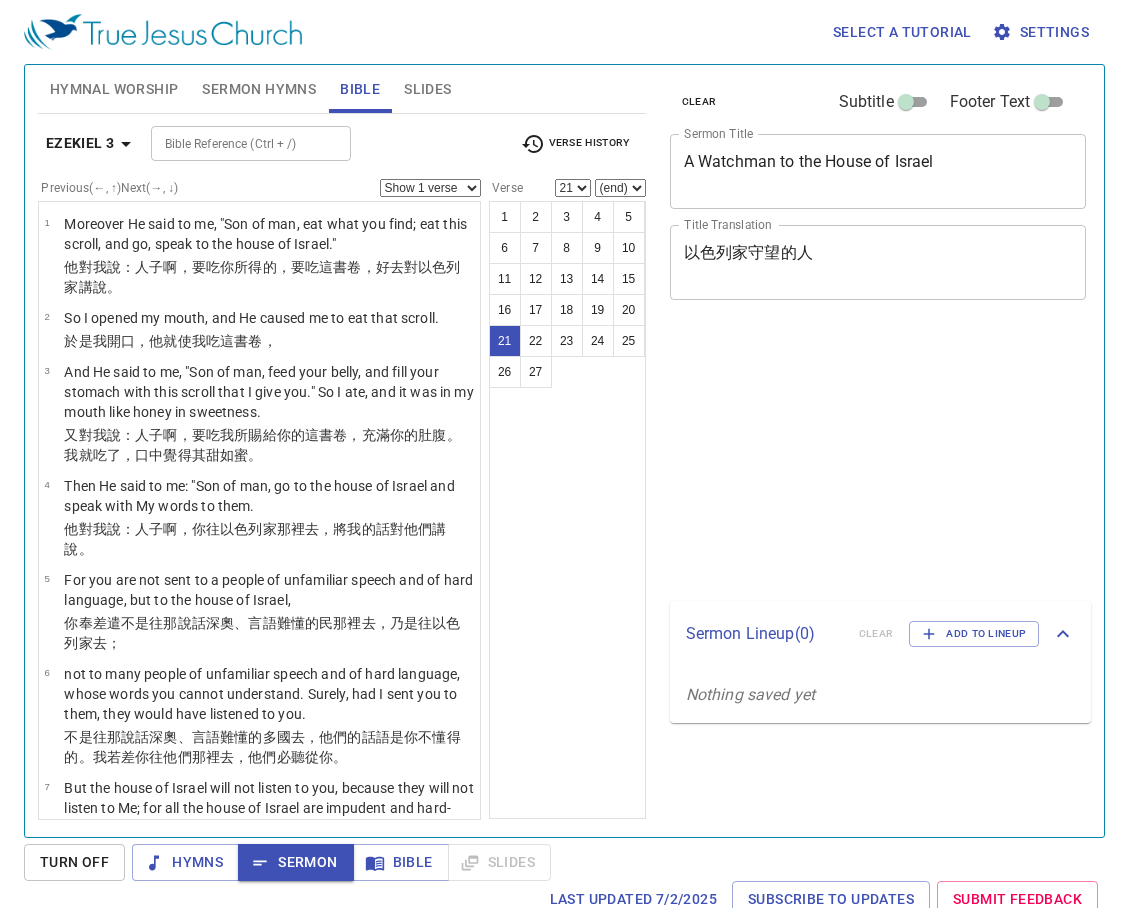 select on "21" 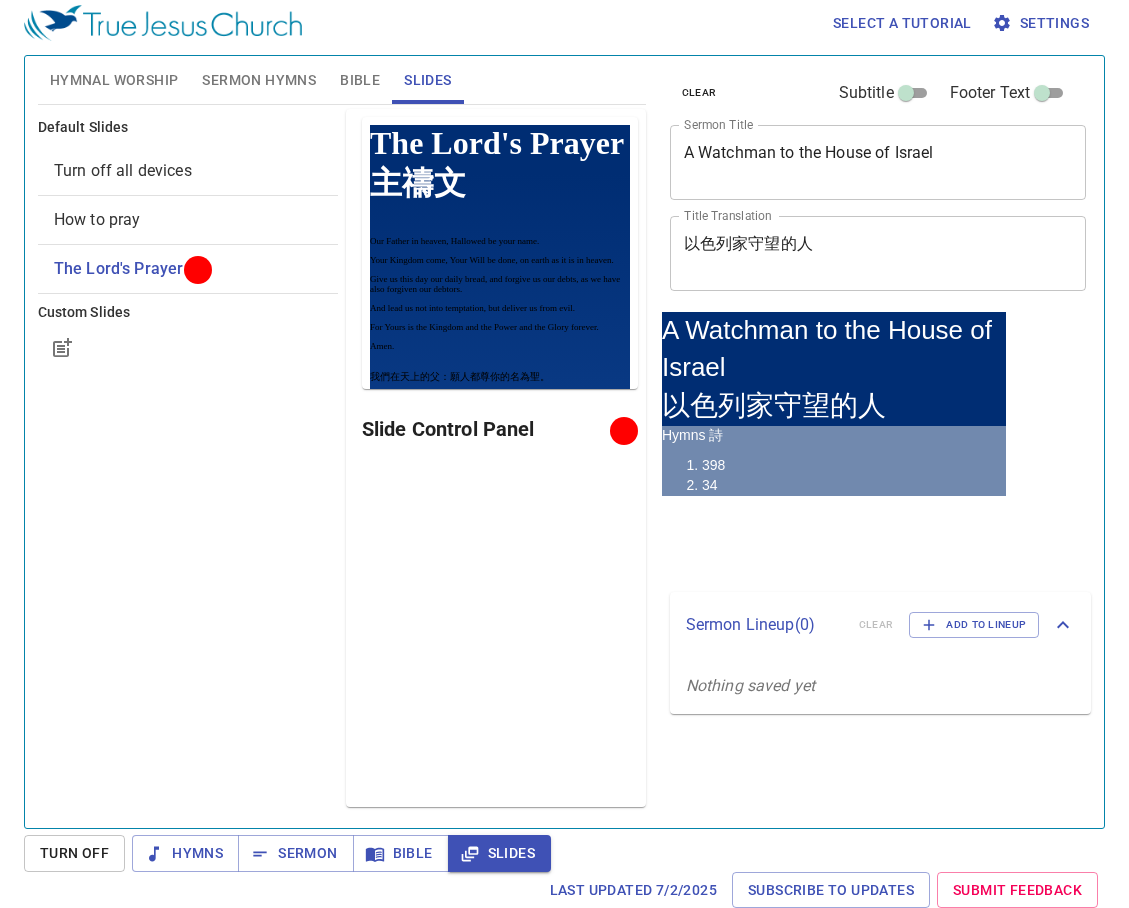 scroll, scrollTop: 9, scrollLeft: 0, axis: vertical 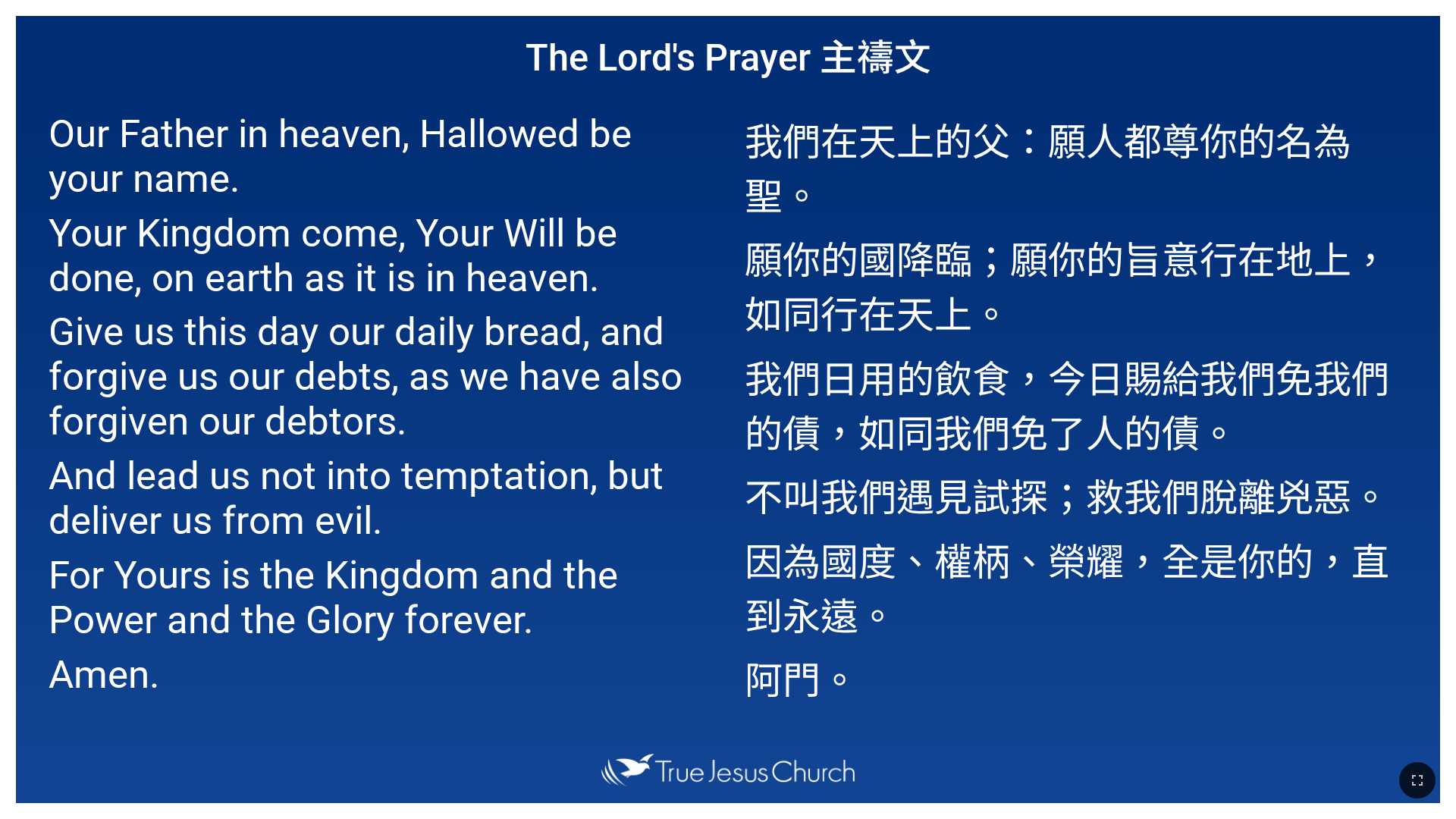 click on "願你的國降臨；願你的旨意行在地上，如同行在天上。" at bounding box center [1076, 284] 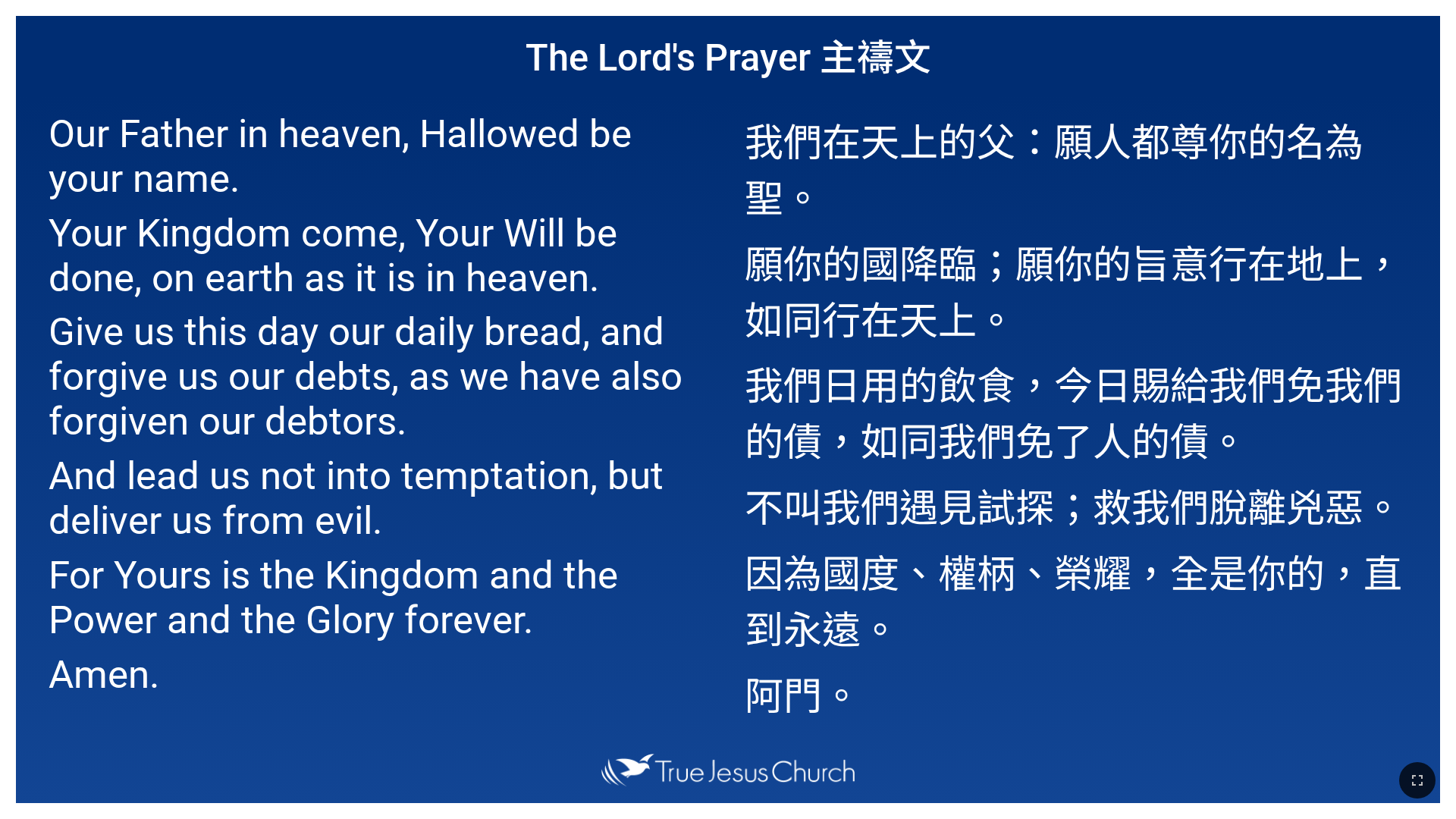 click on "For Yours is the Kingdom and the Power and the Glory forever." at bounding box center (380, 598) 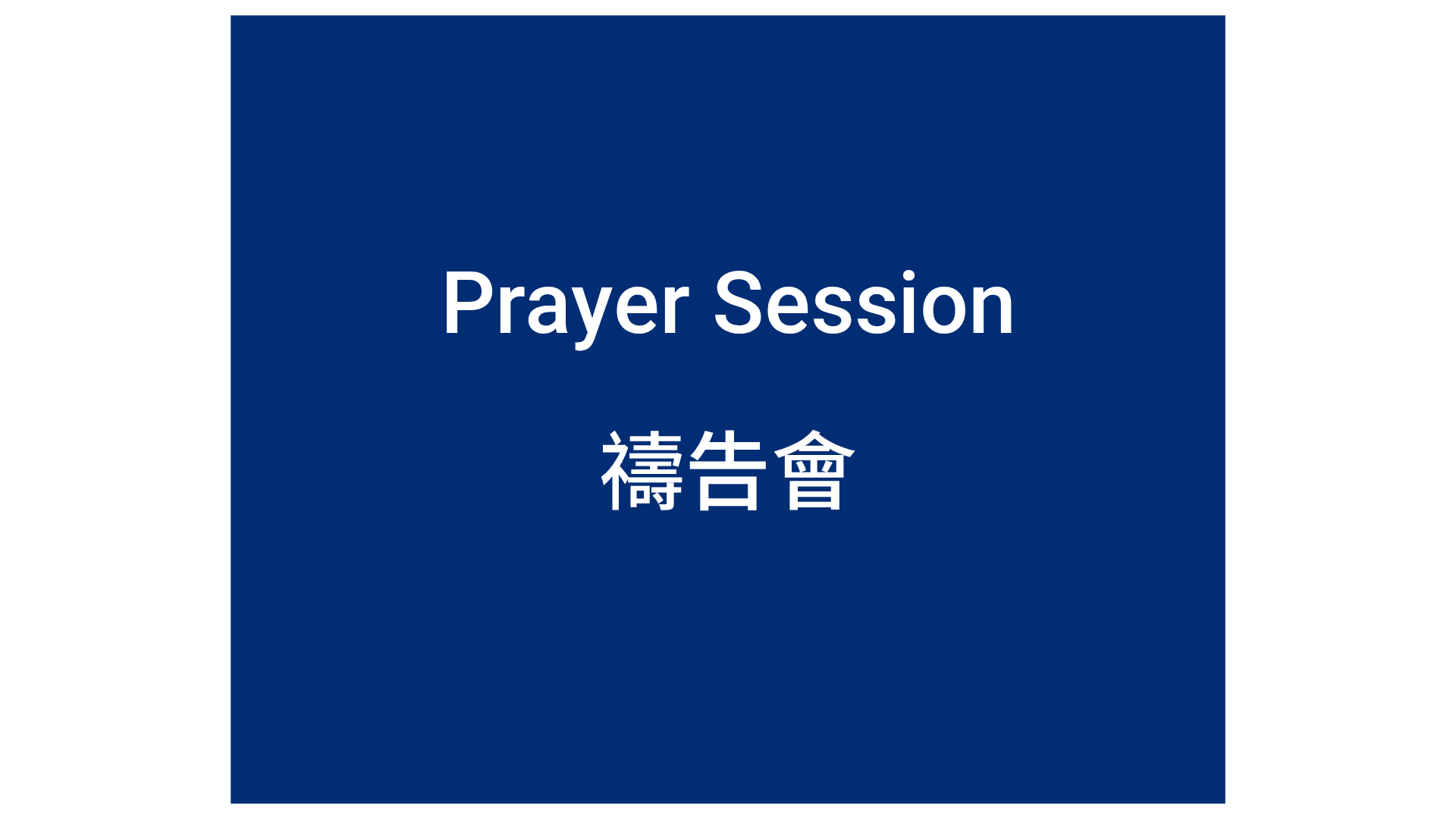 scroll, scrollTop: 0, scrollLeft: 0, axis: both 